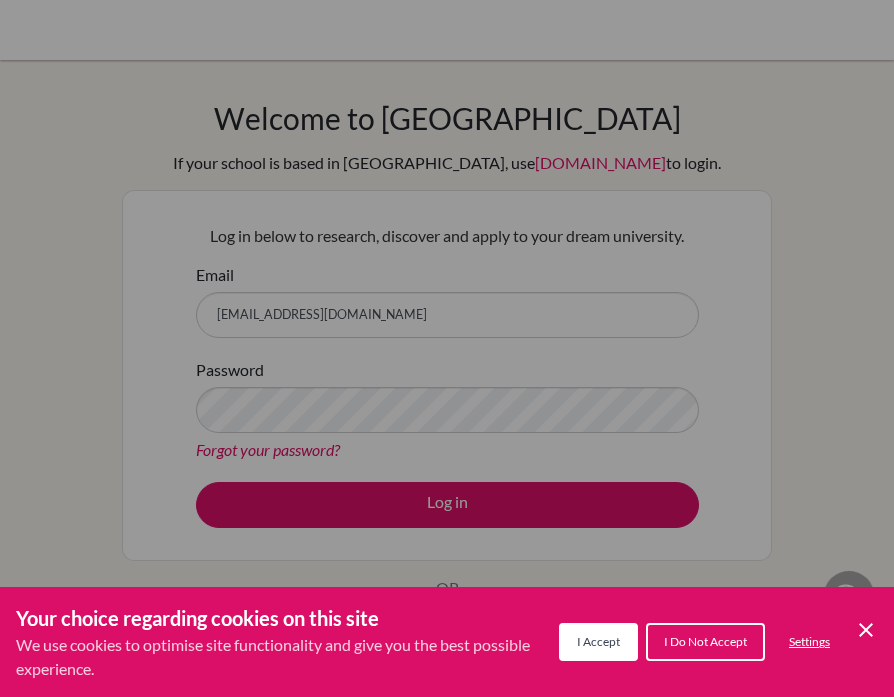 scroll, scrollTop: 0, scrollLeft: 0, axis: both 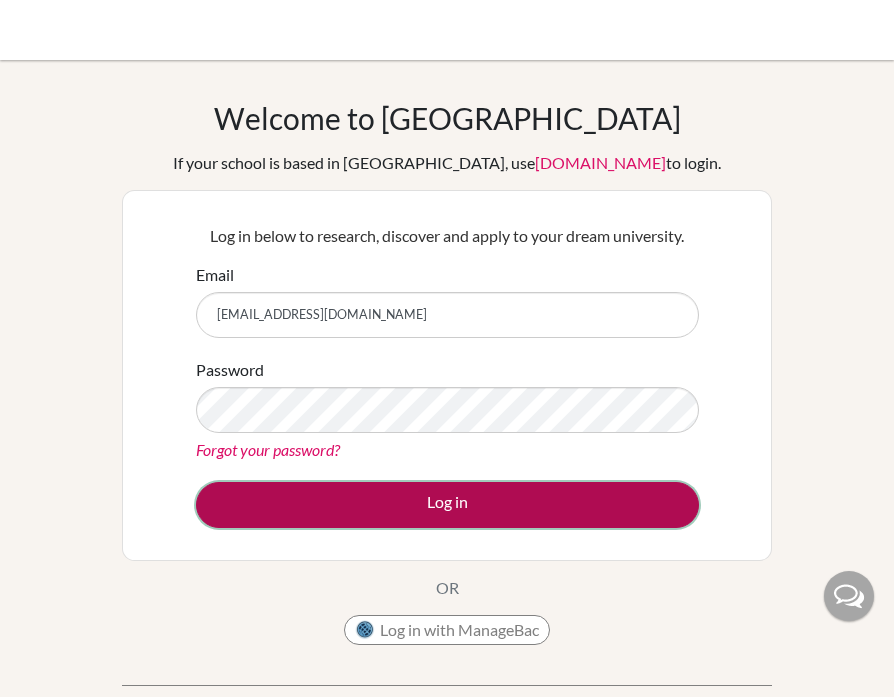 click on "Log in" at bounding box center (447, 505) 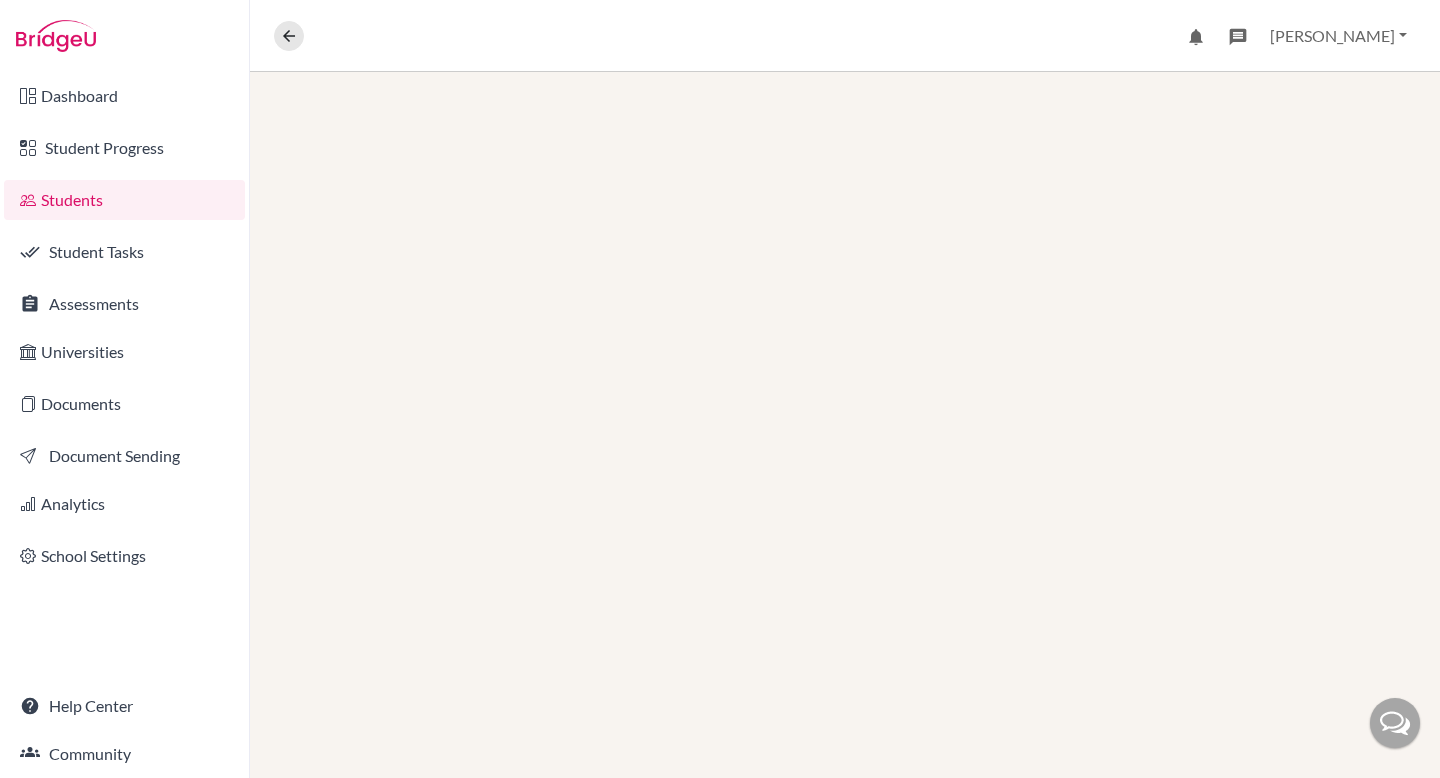 scroll, scrollTop: 0, scrollLeft: 0, axis: both 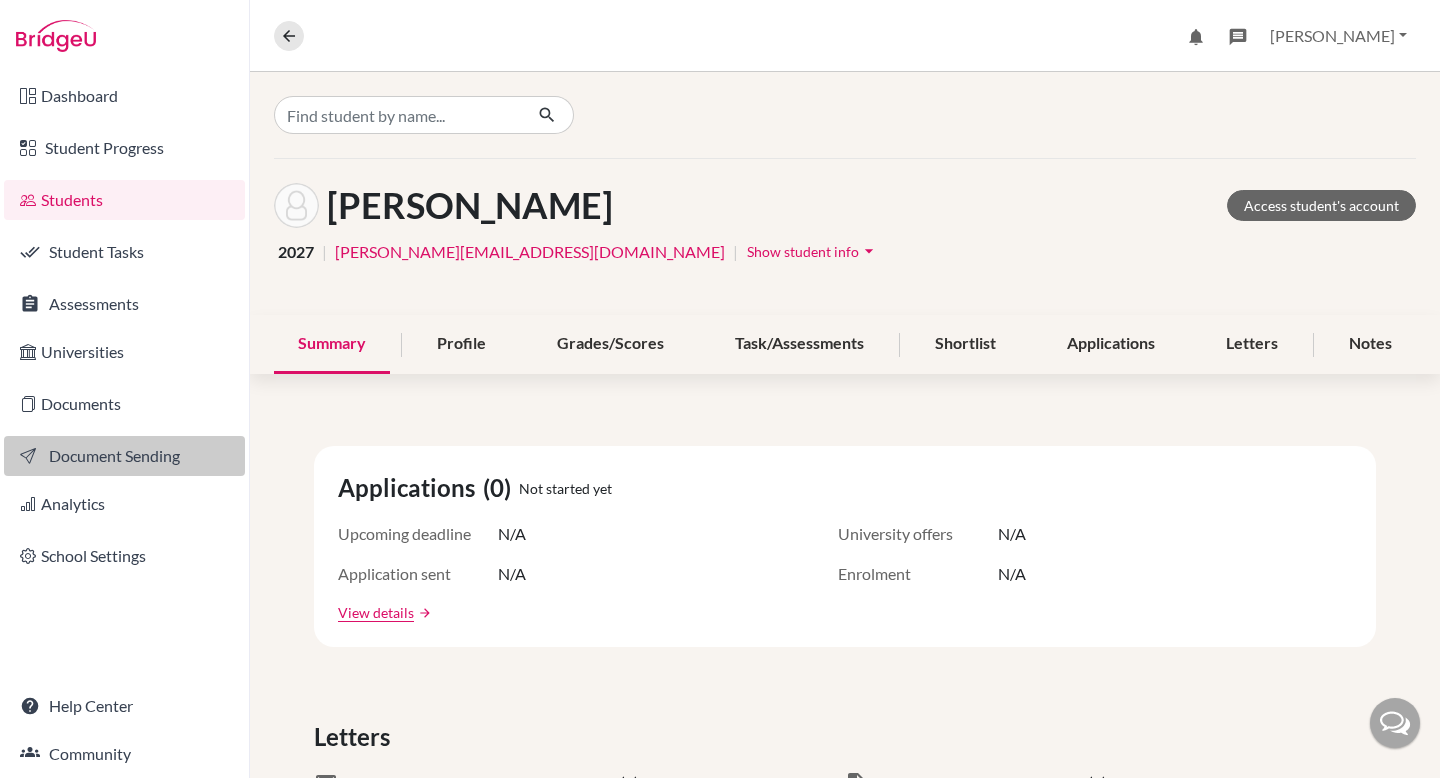 click on "Document Sending" at bounding box center [124, 456] 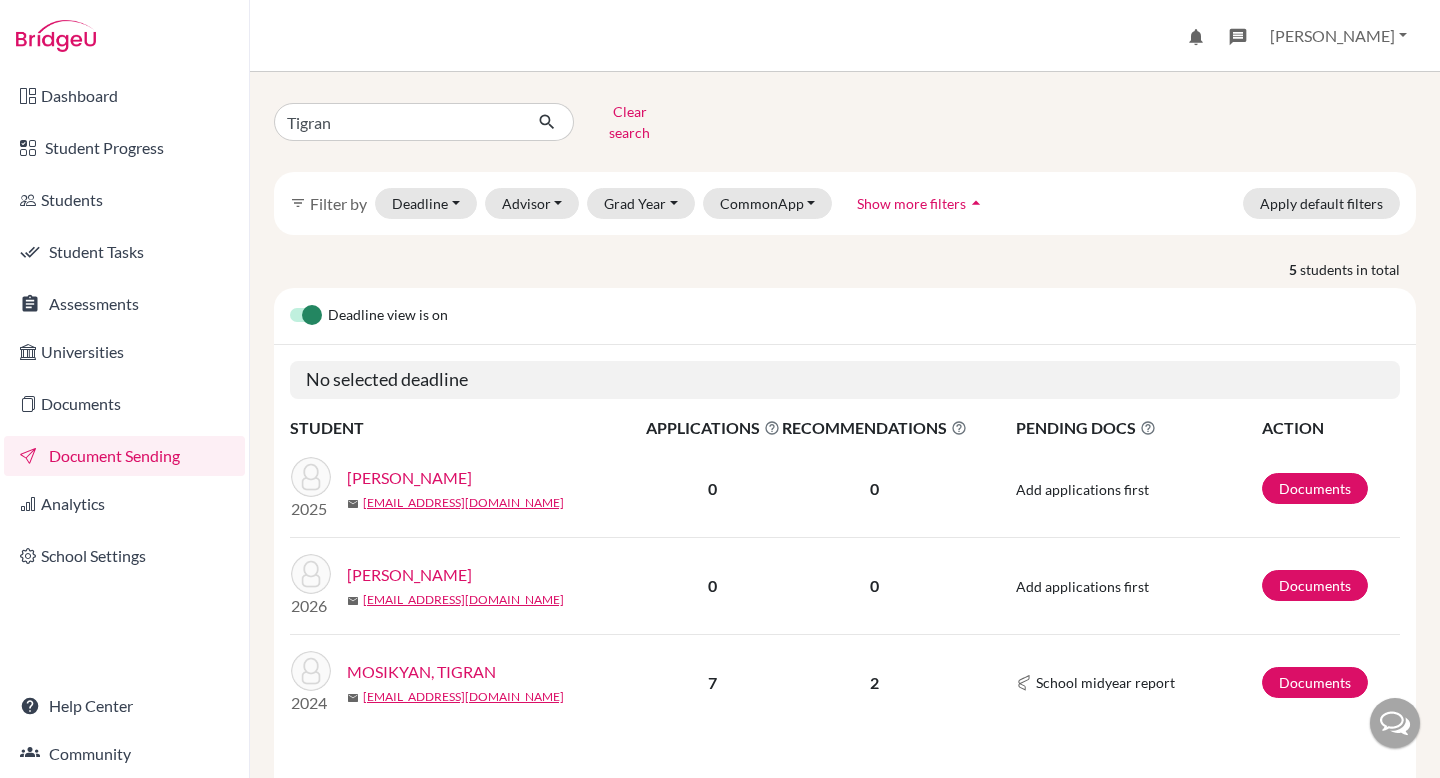scroll, scrollTop: 0, scrollLeft: 0, axis: both 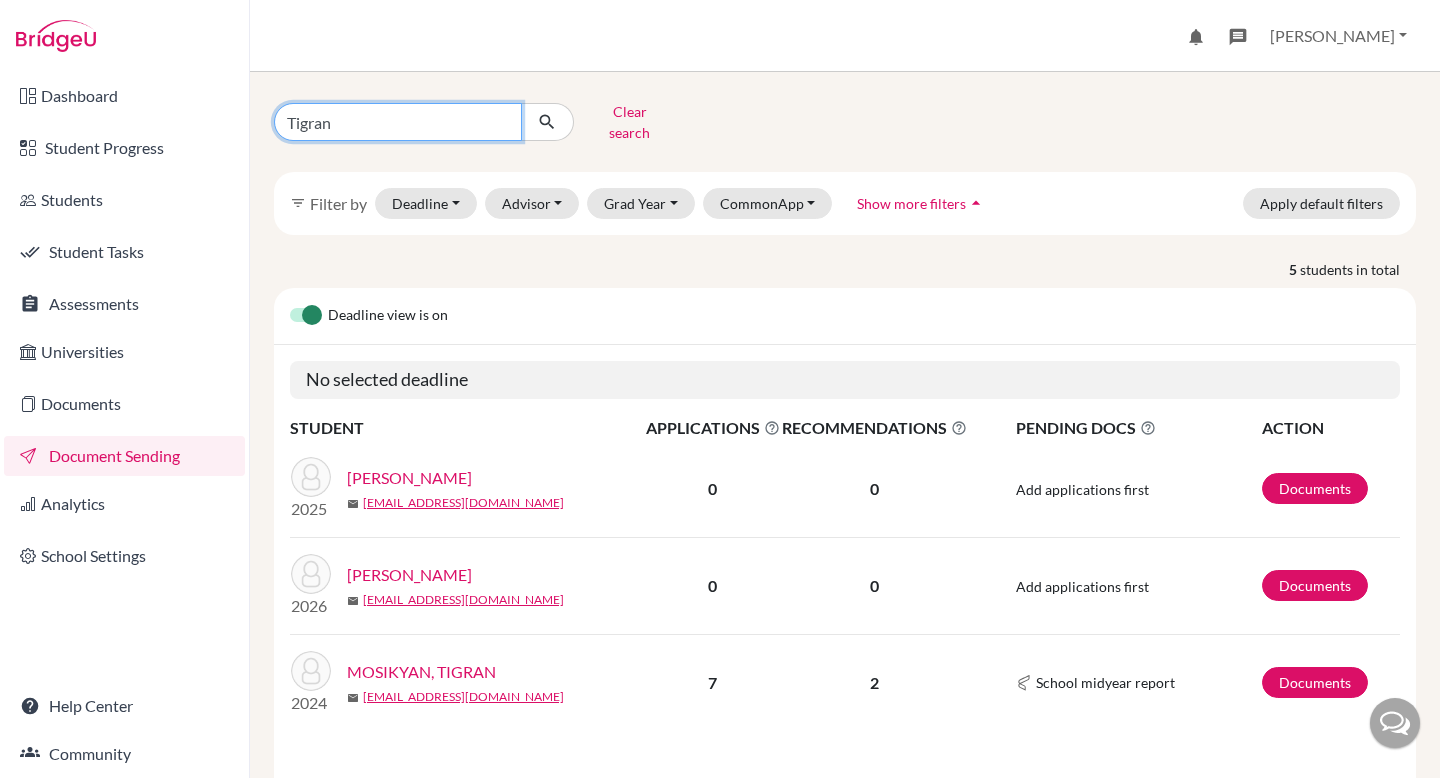 click on "Tigran" at bounding box center (398, 122) 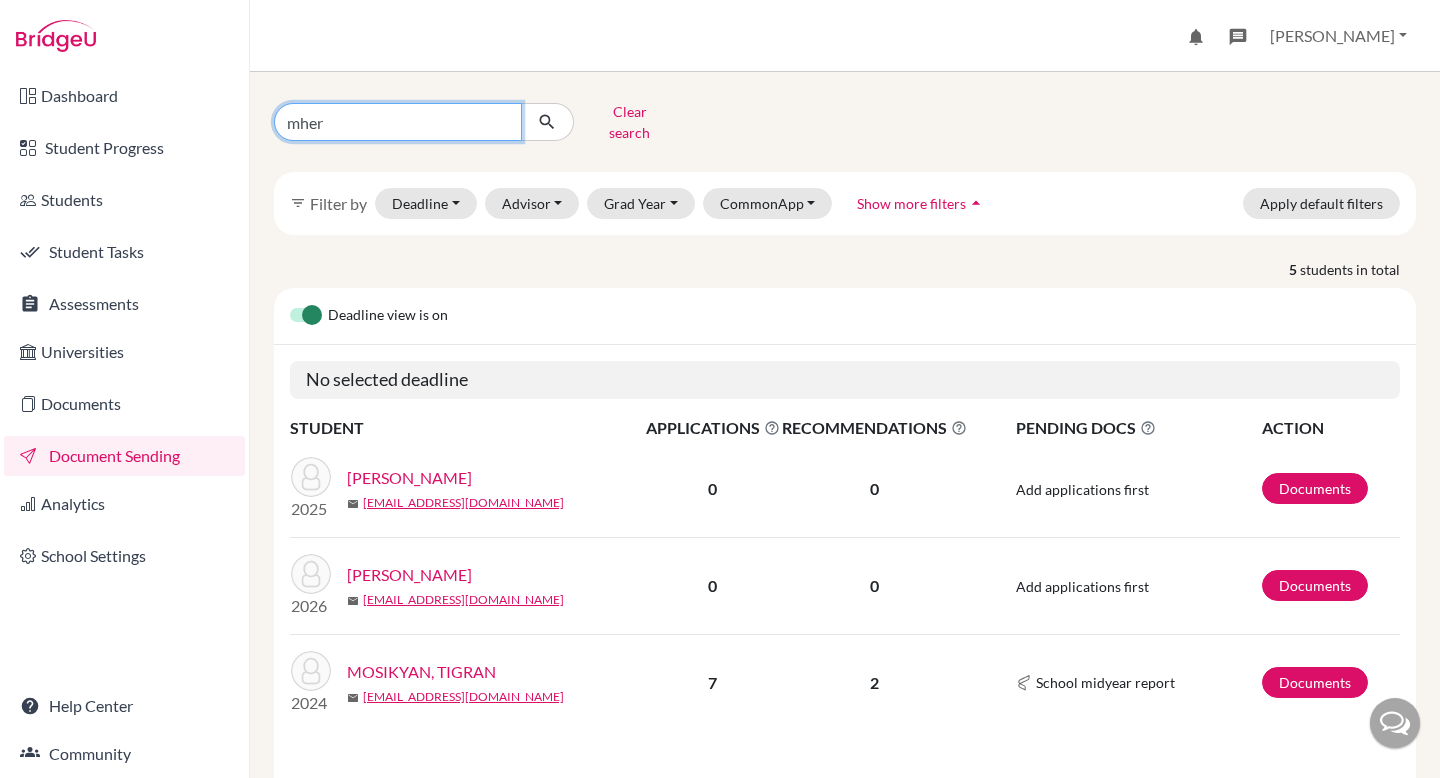 type on "mher" 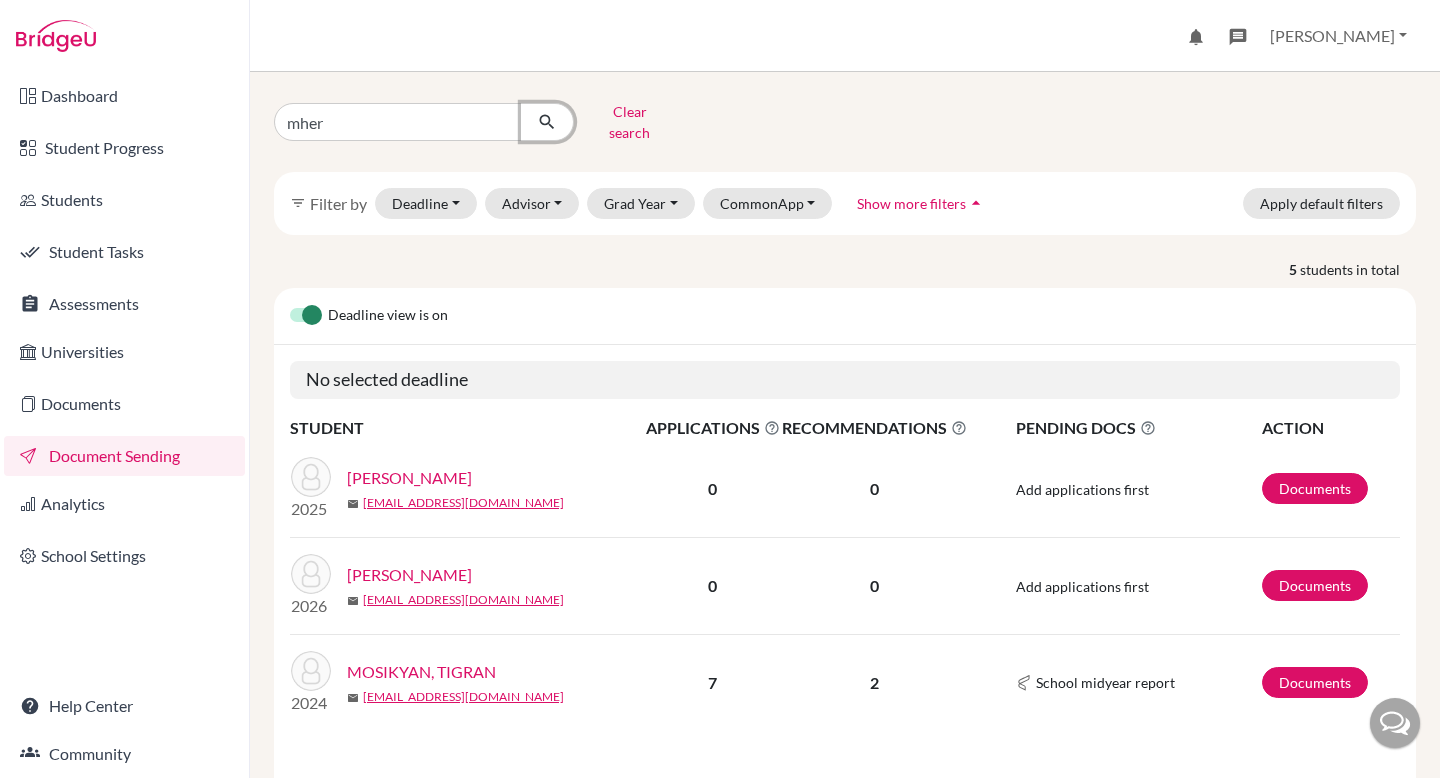 click at bounding box center [547, 122] 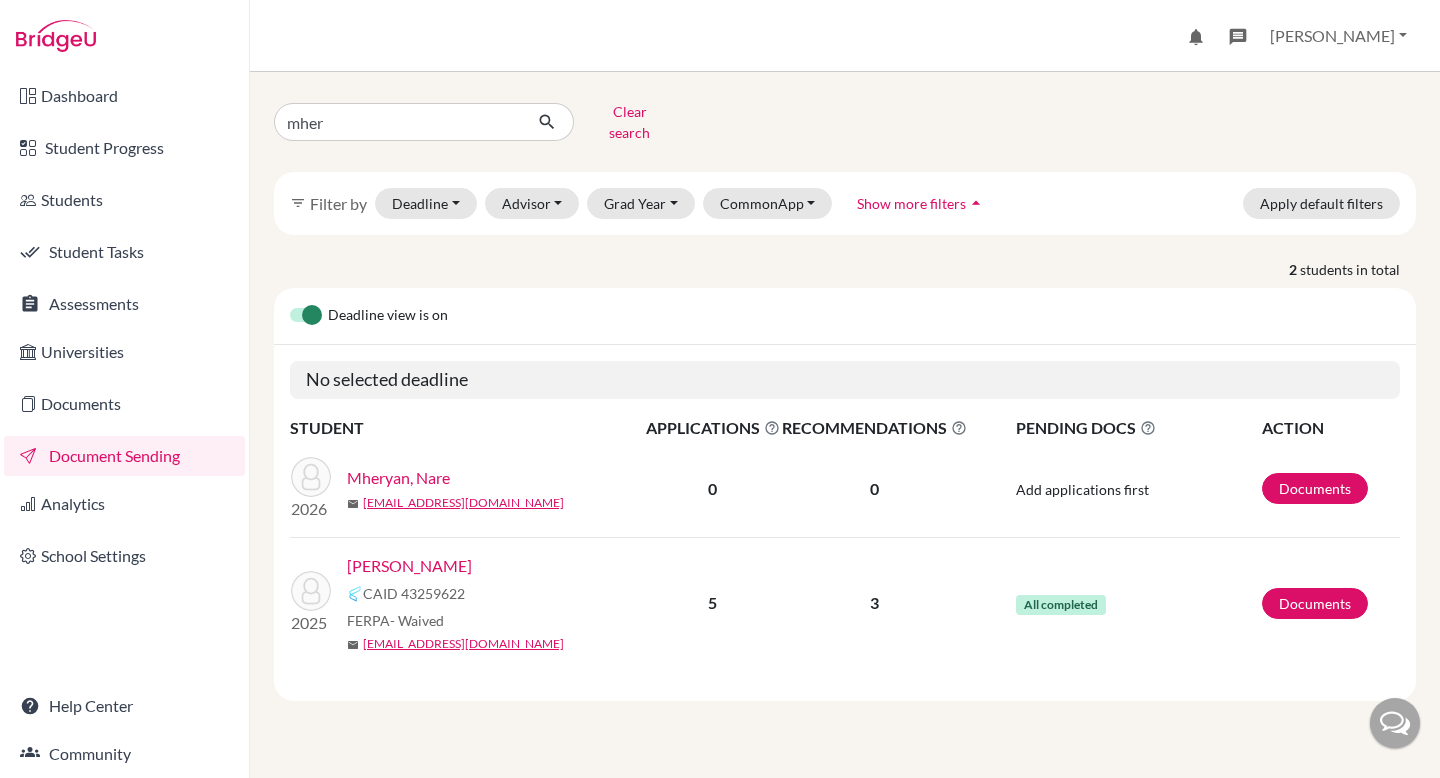 click on "Yengibaryan, Mher" at bounding box center [409, 566] 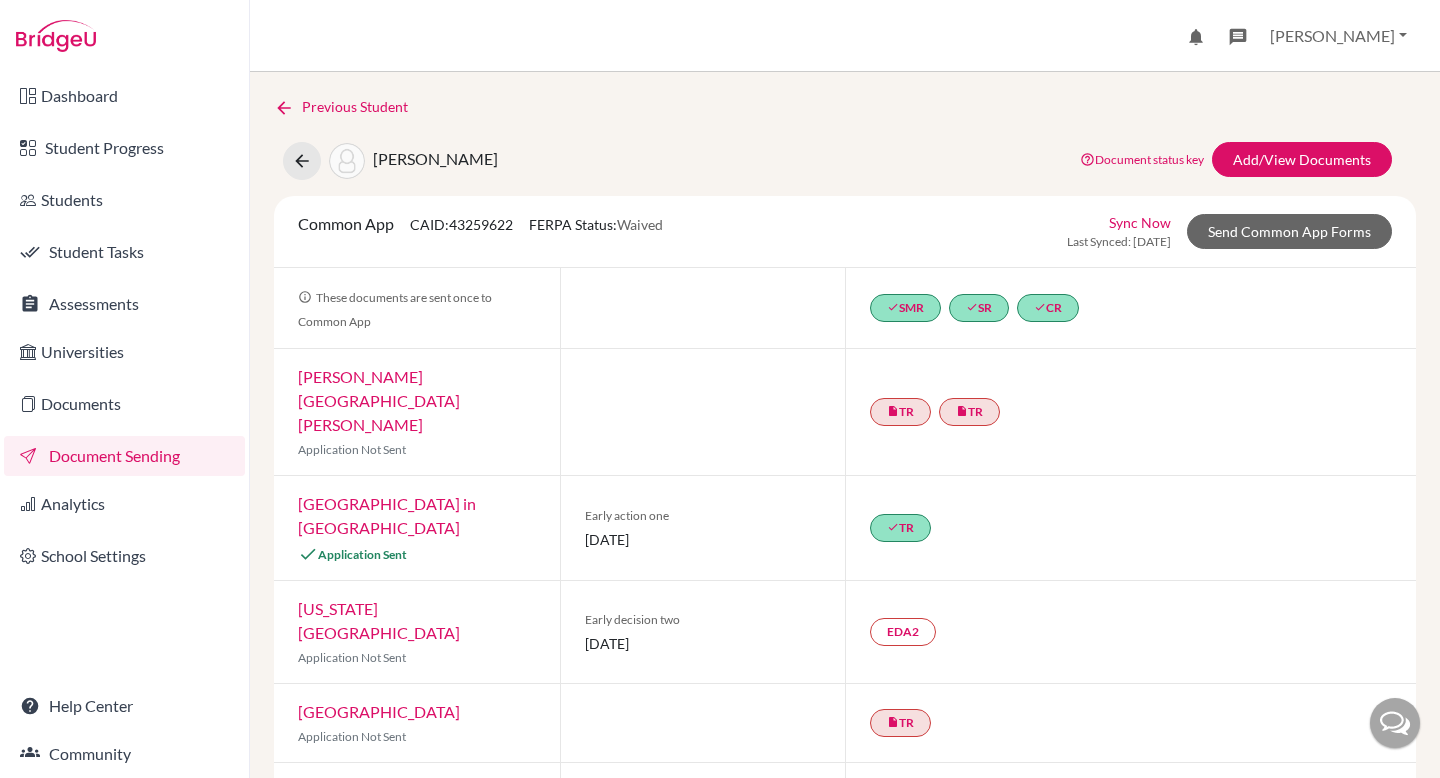 scroll, scrollTop: 0, scrollLeft: 0, axis: both 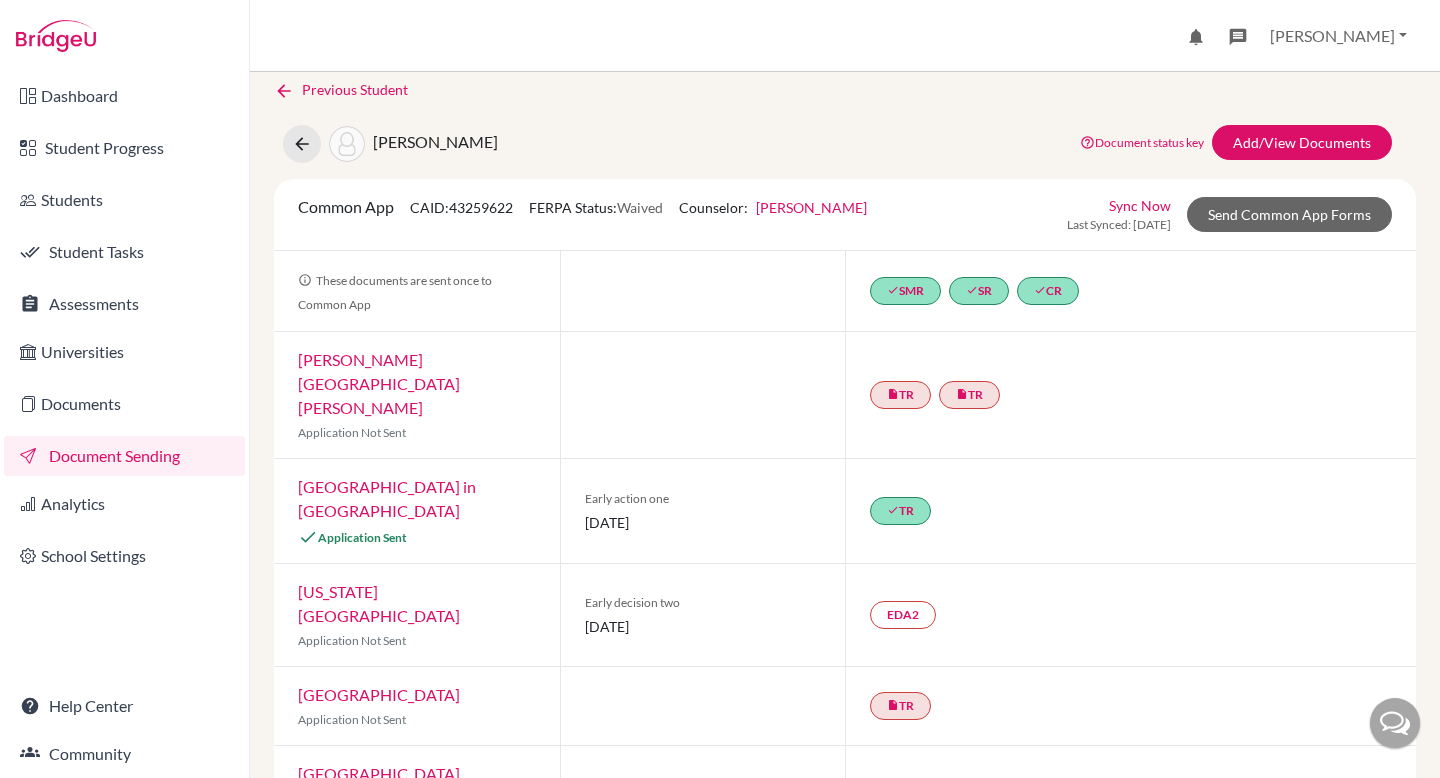 click on "Northwestern University in Qatar" at bounding box center [387, 498] 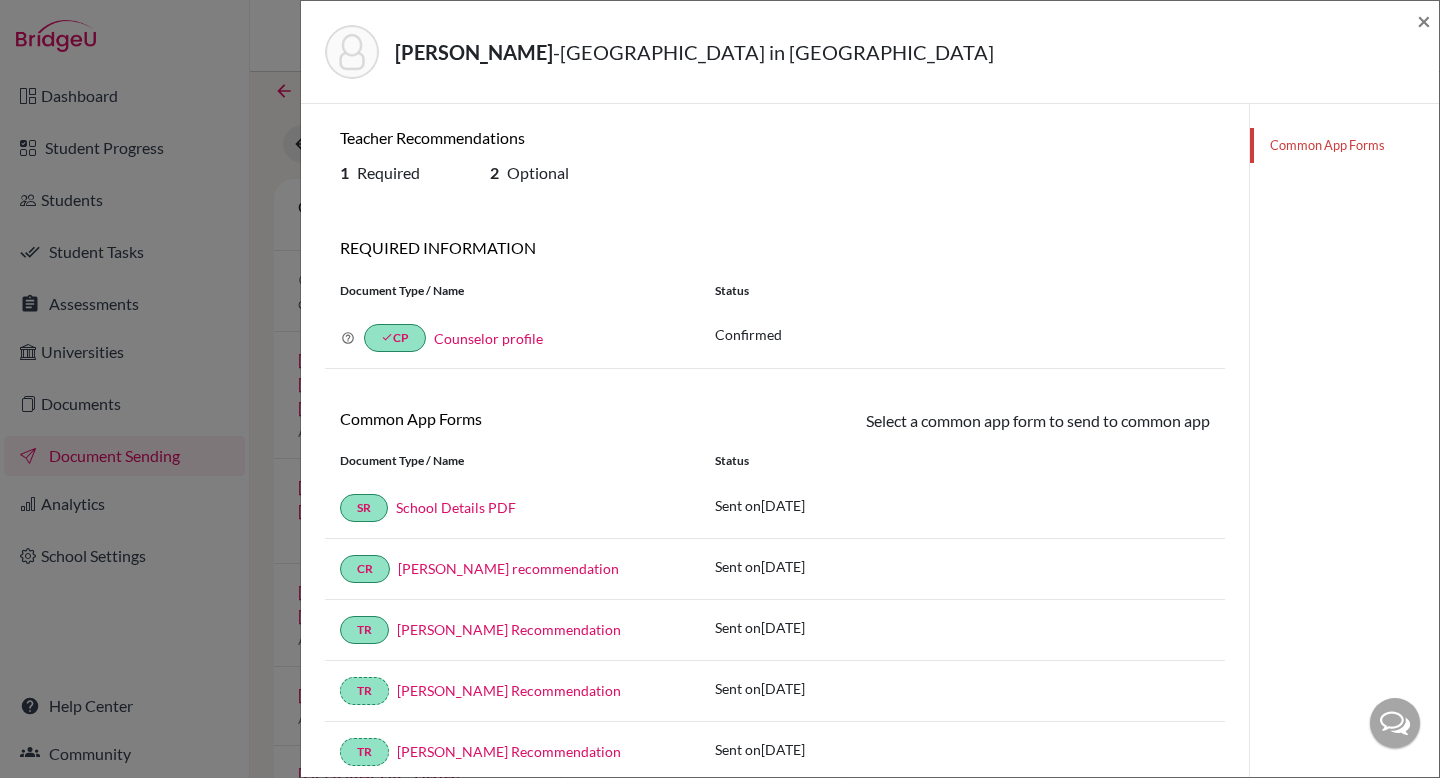 scroll, scrollTop: 48, scrollLeft: 0, axis: vertical 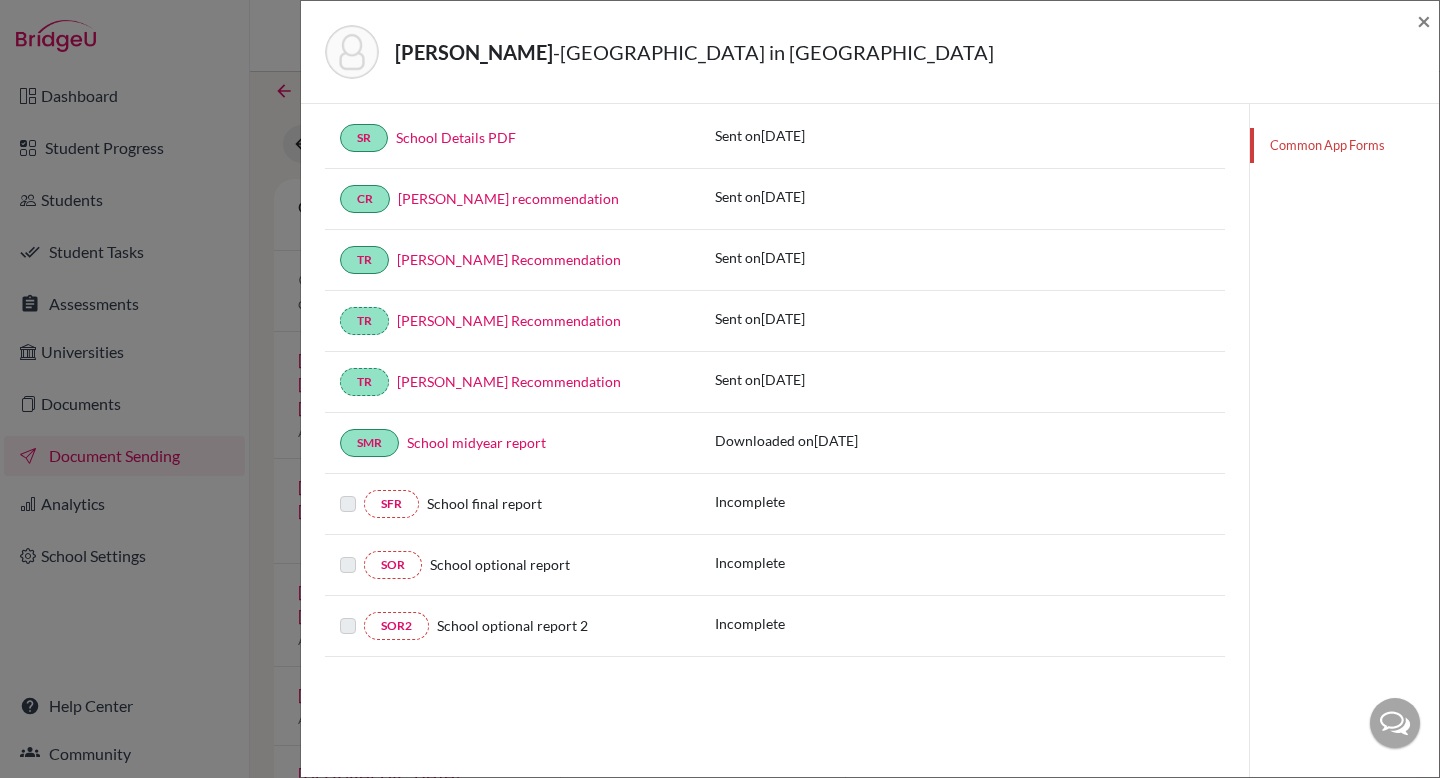 click on "School final report" at bounding box center [484, 503] 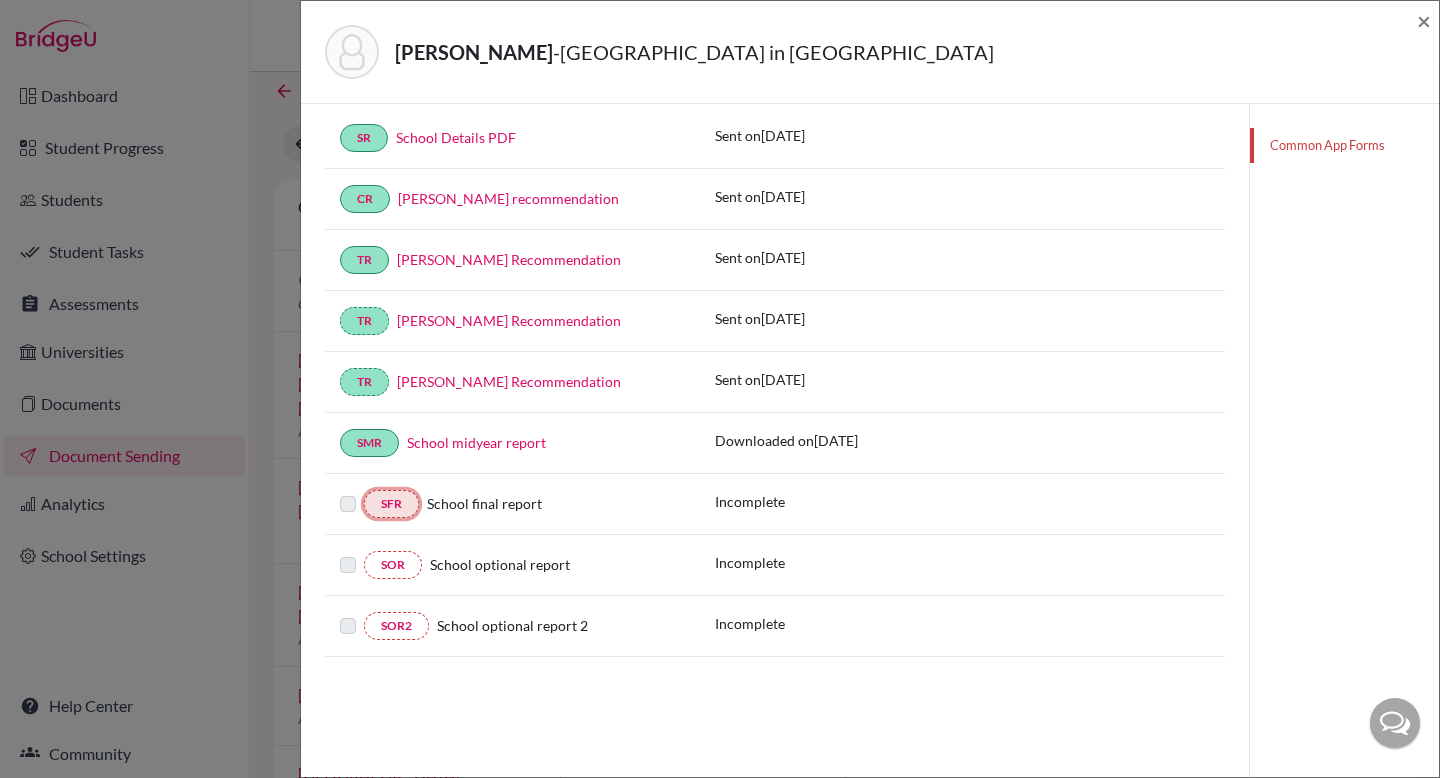 click on "SFR" at bounding box center (391, 504) 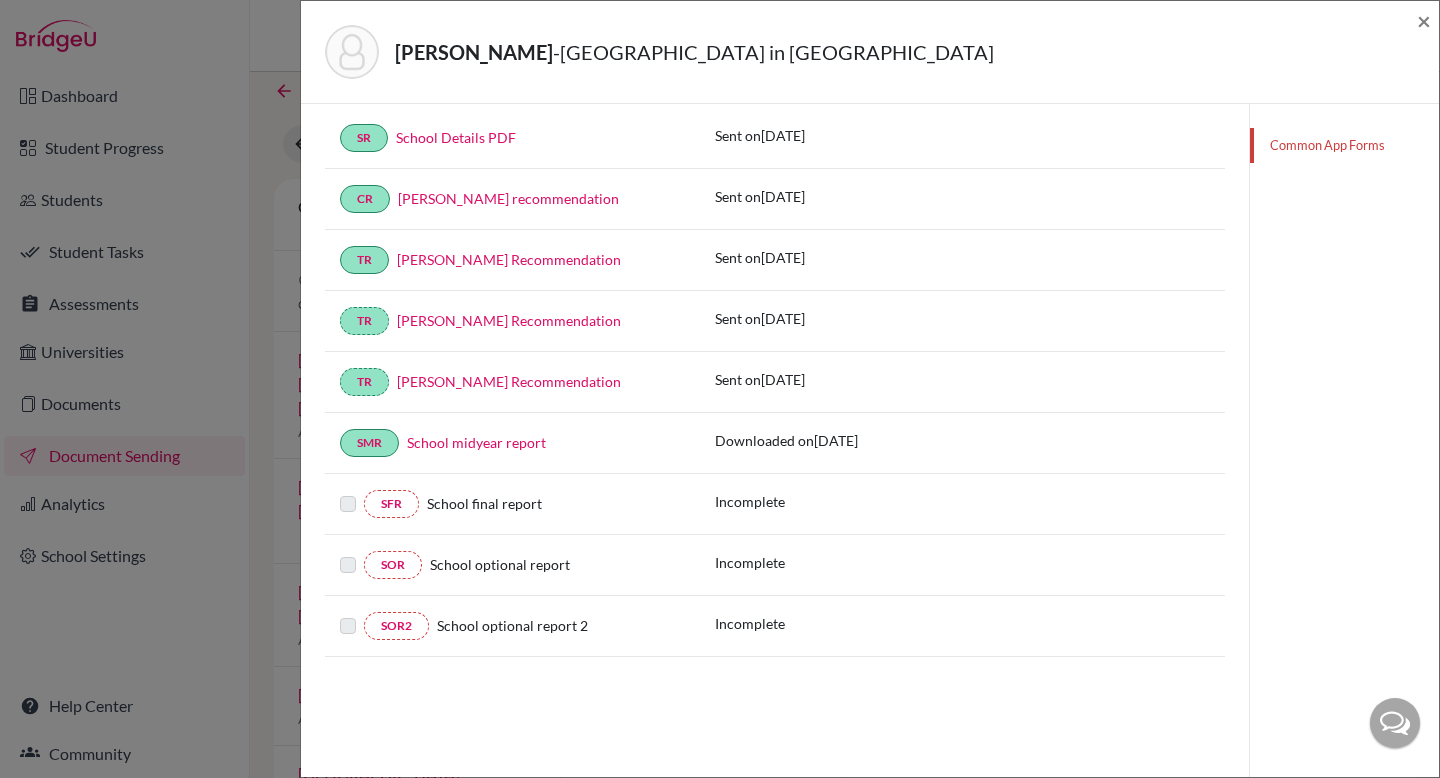 click on "School final report" at bounding box center (484, 503) 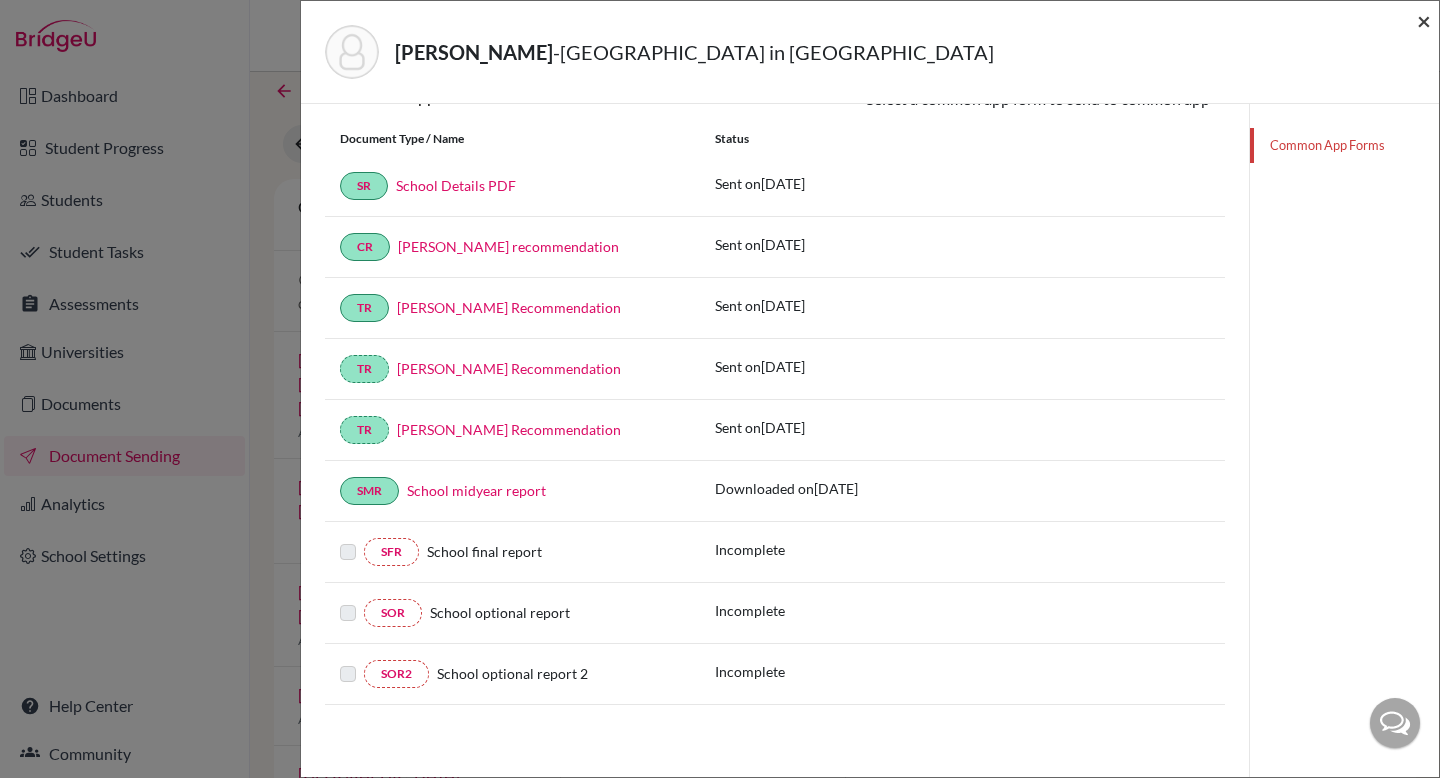 click on "×" at bounding box center [1424, 20] 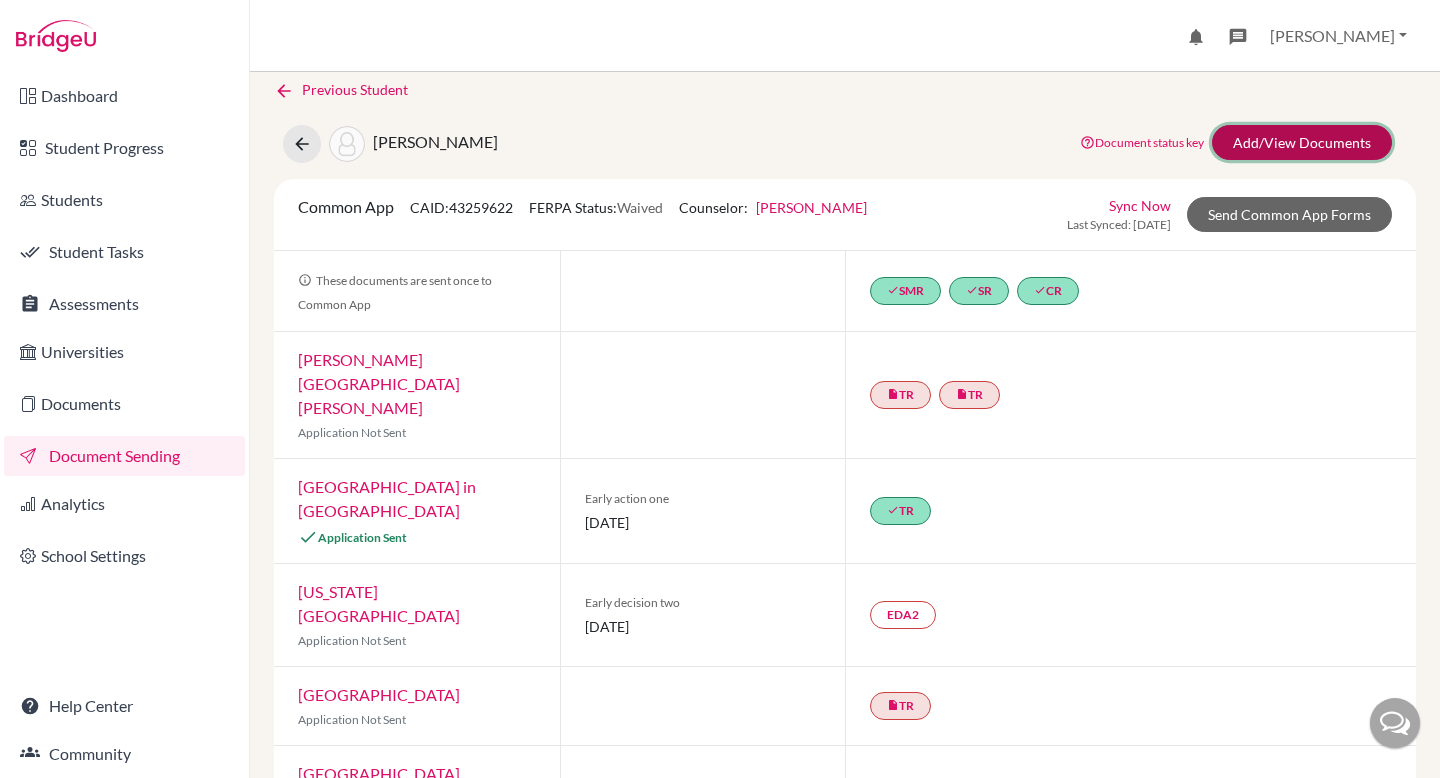 click on "Add/View Documents" at bounding box center [1302, 142] 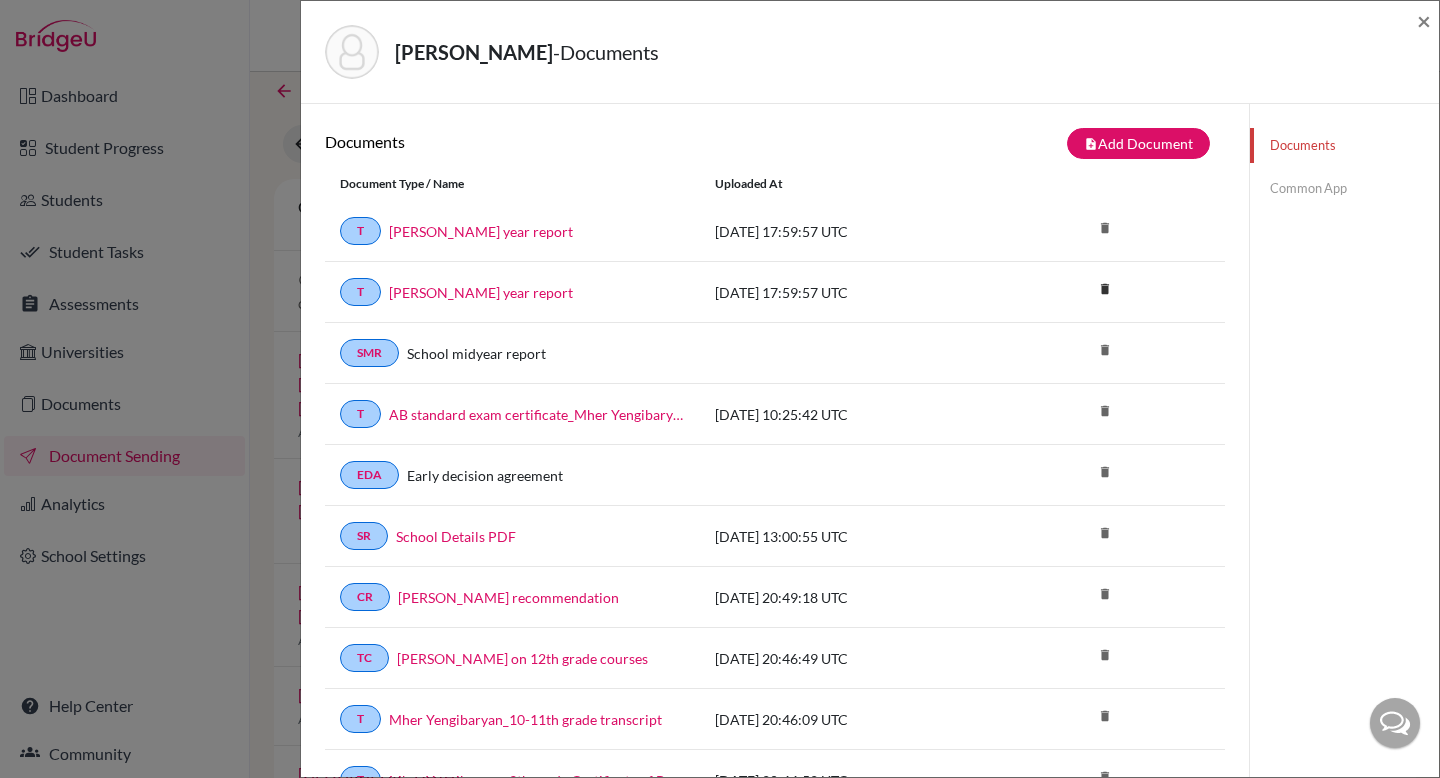 scroll, scrollTop: 48, scrollLeft: 0, axis: vertical 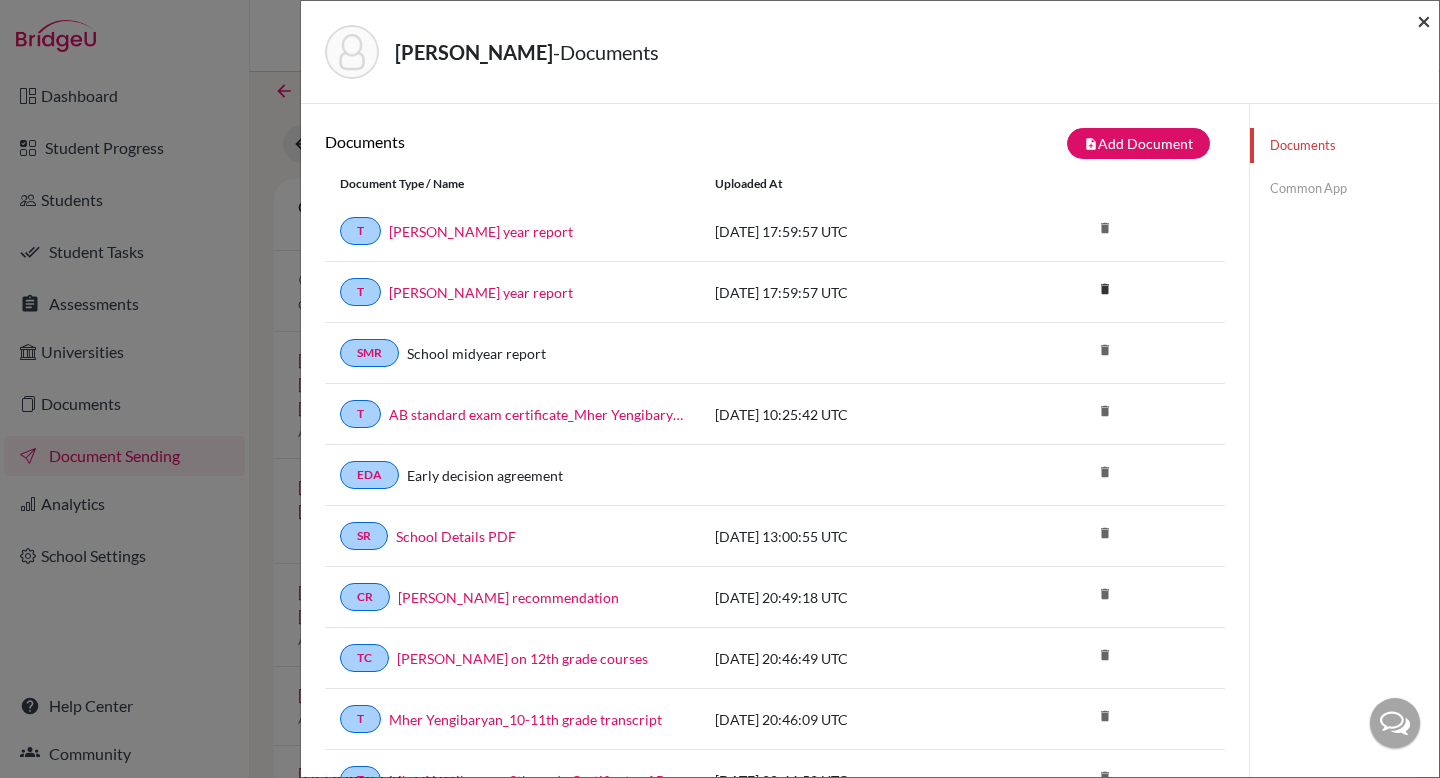 click on "×" at bounding box center (1424, 20) 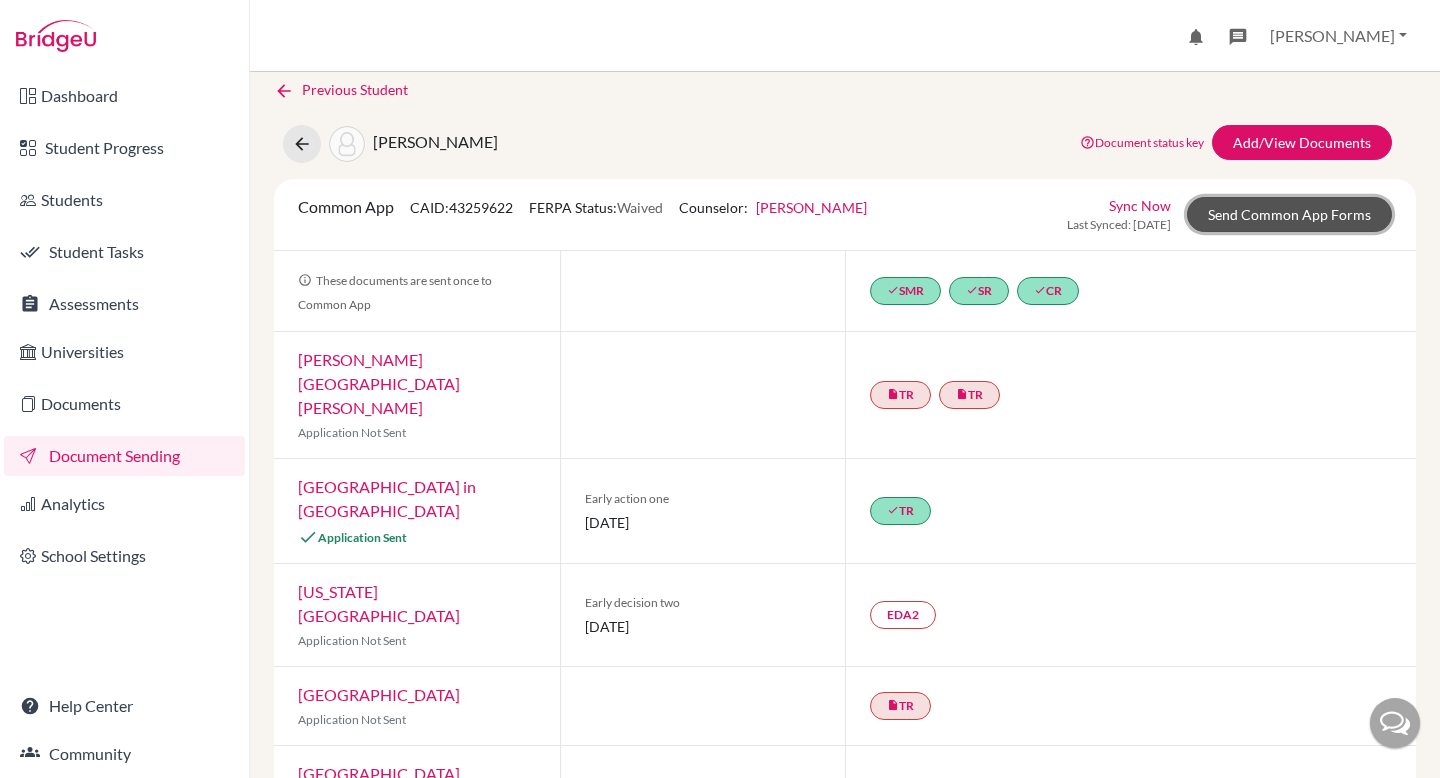 click on "Send Common App Forms" at bounding box center [1289, 214] 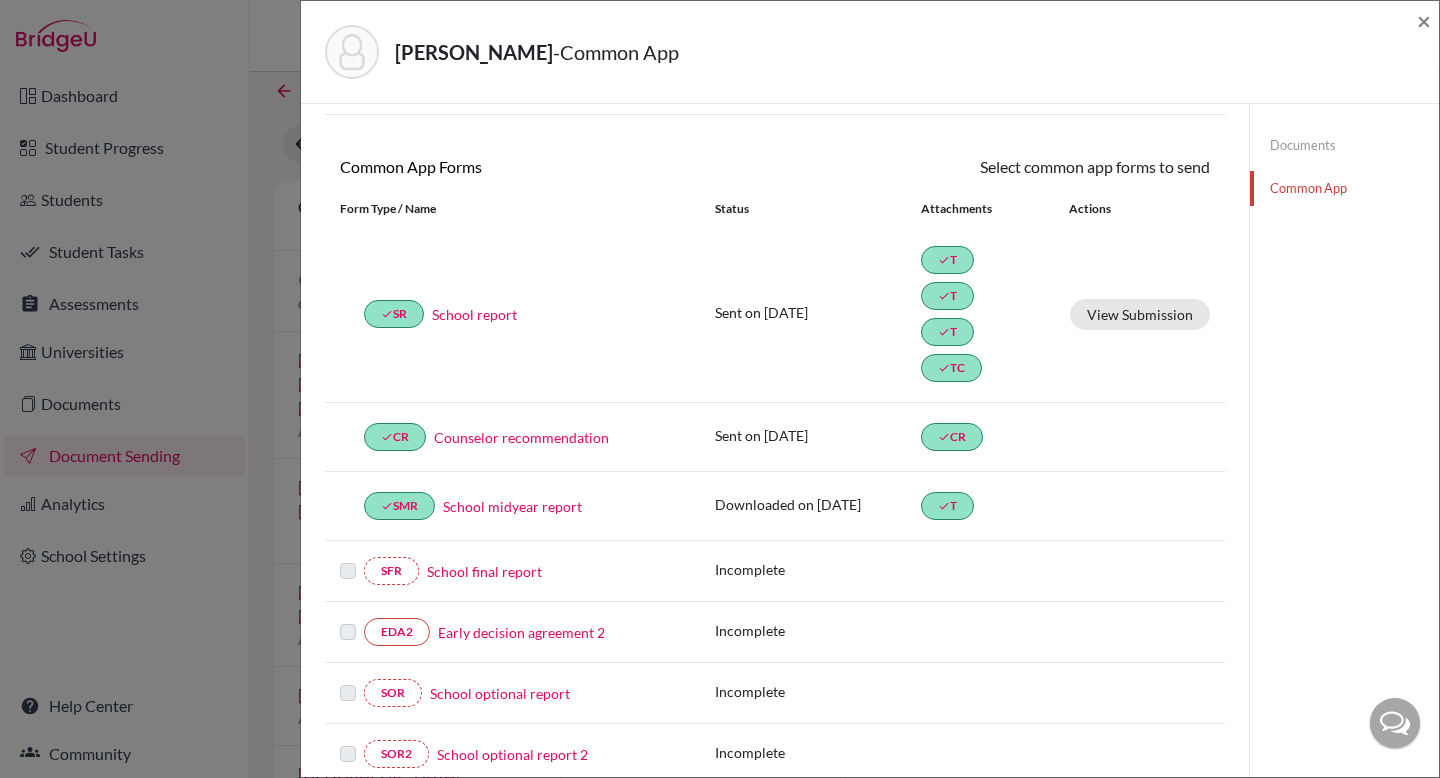 scroll, scrollTop: 153, scrollLeft: 0, axis: vertical 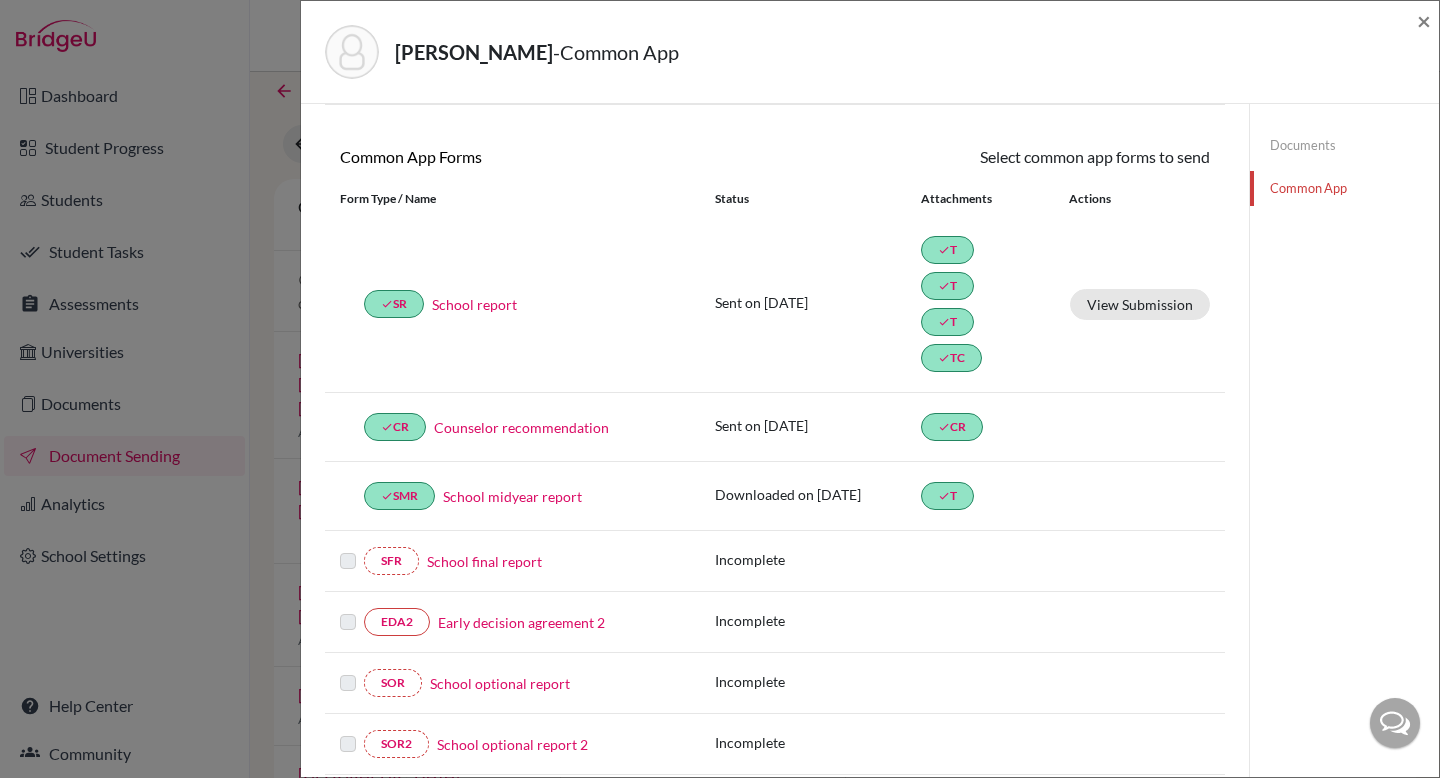 click on "Documents" 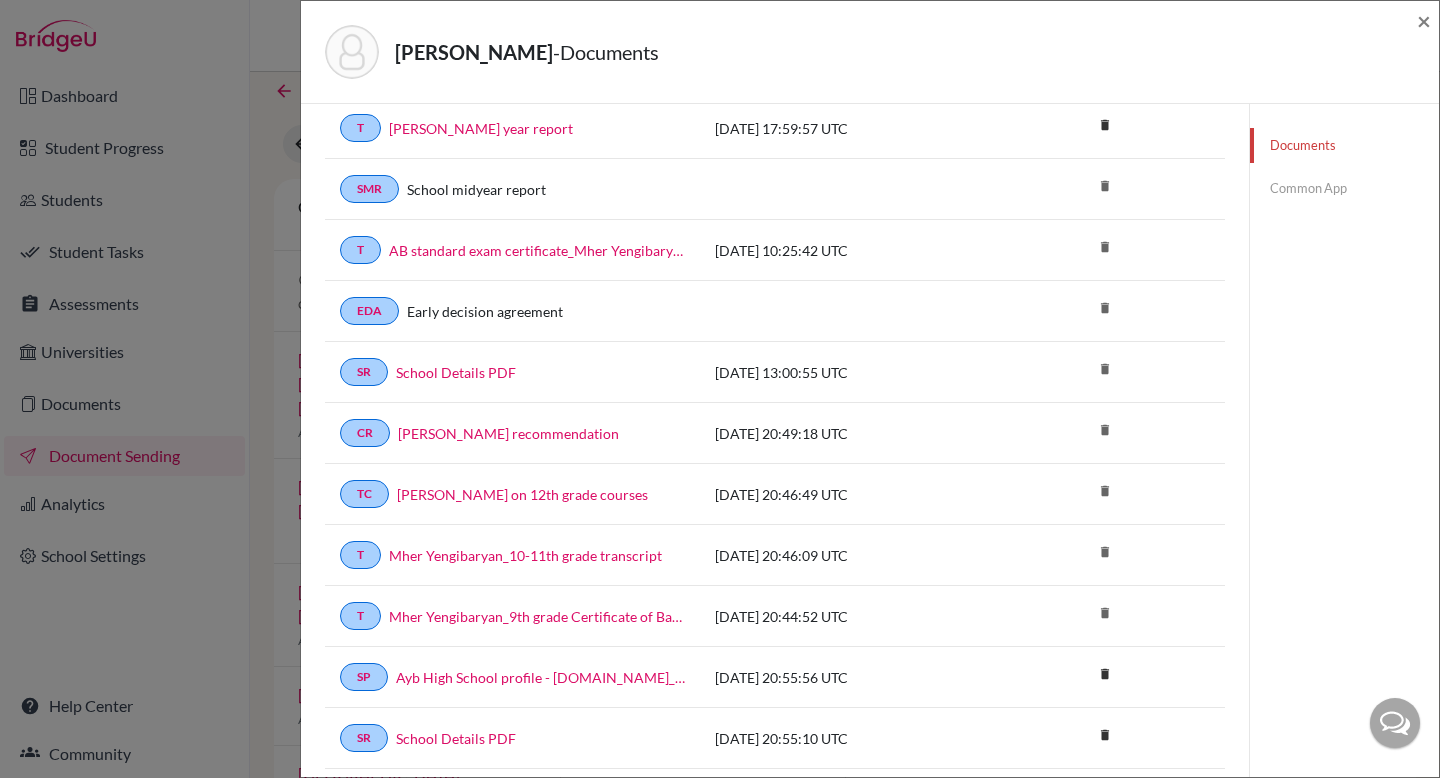 scroll, scrollTop: 0, scrollLeft: 0, axis: both 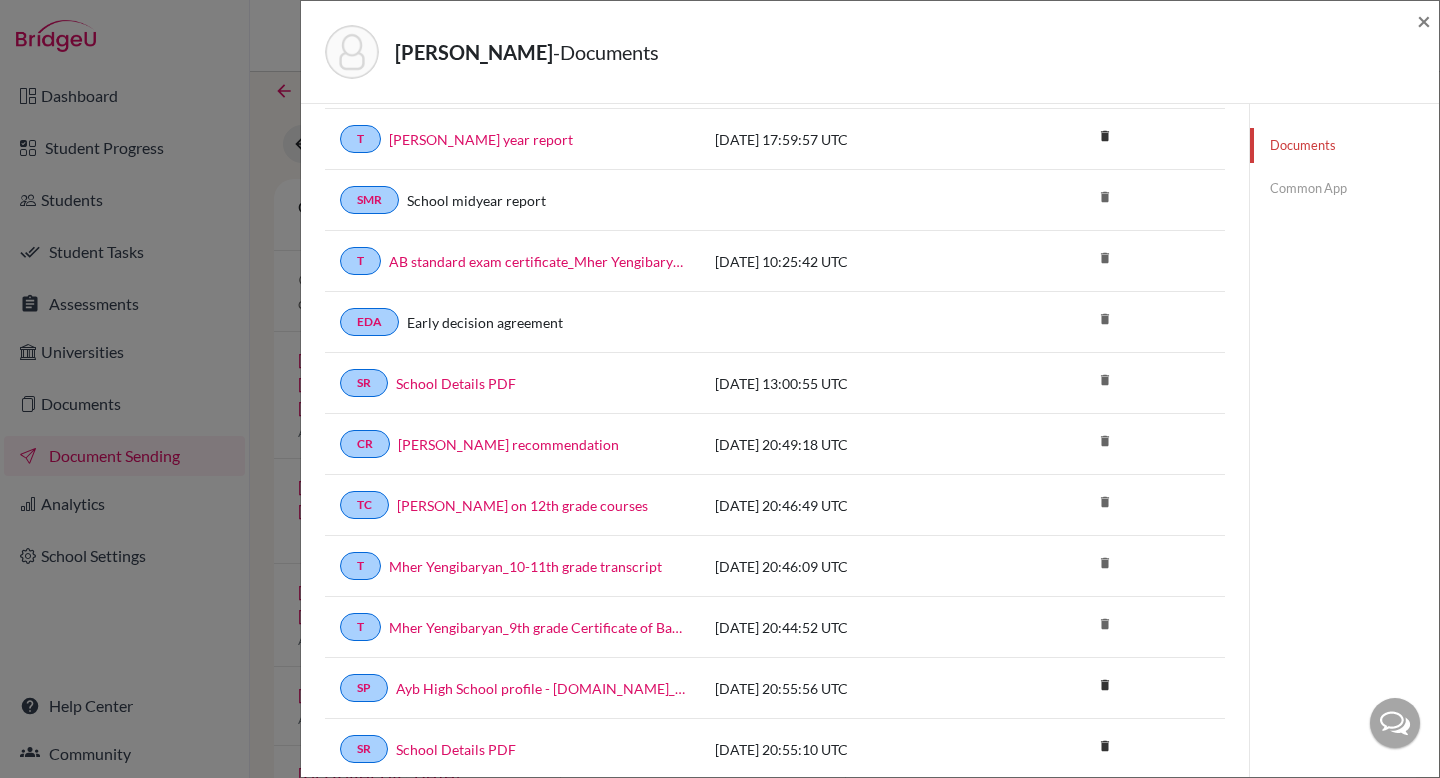 click on "Common App" 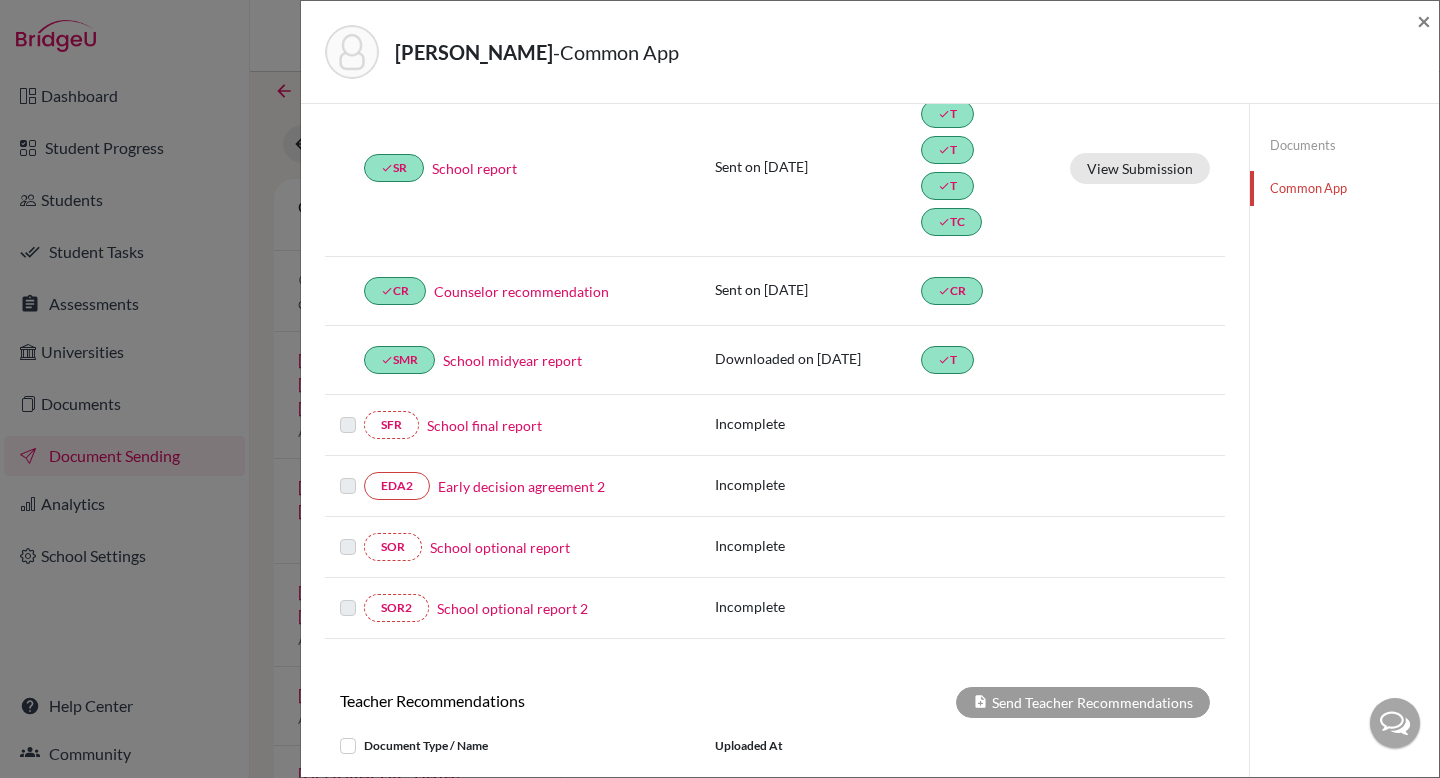 scroll, scrollTop: 292, scrollLeft: 0, axis: vertical 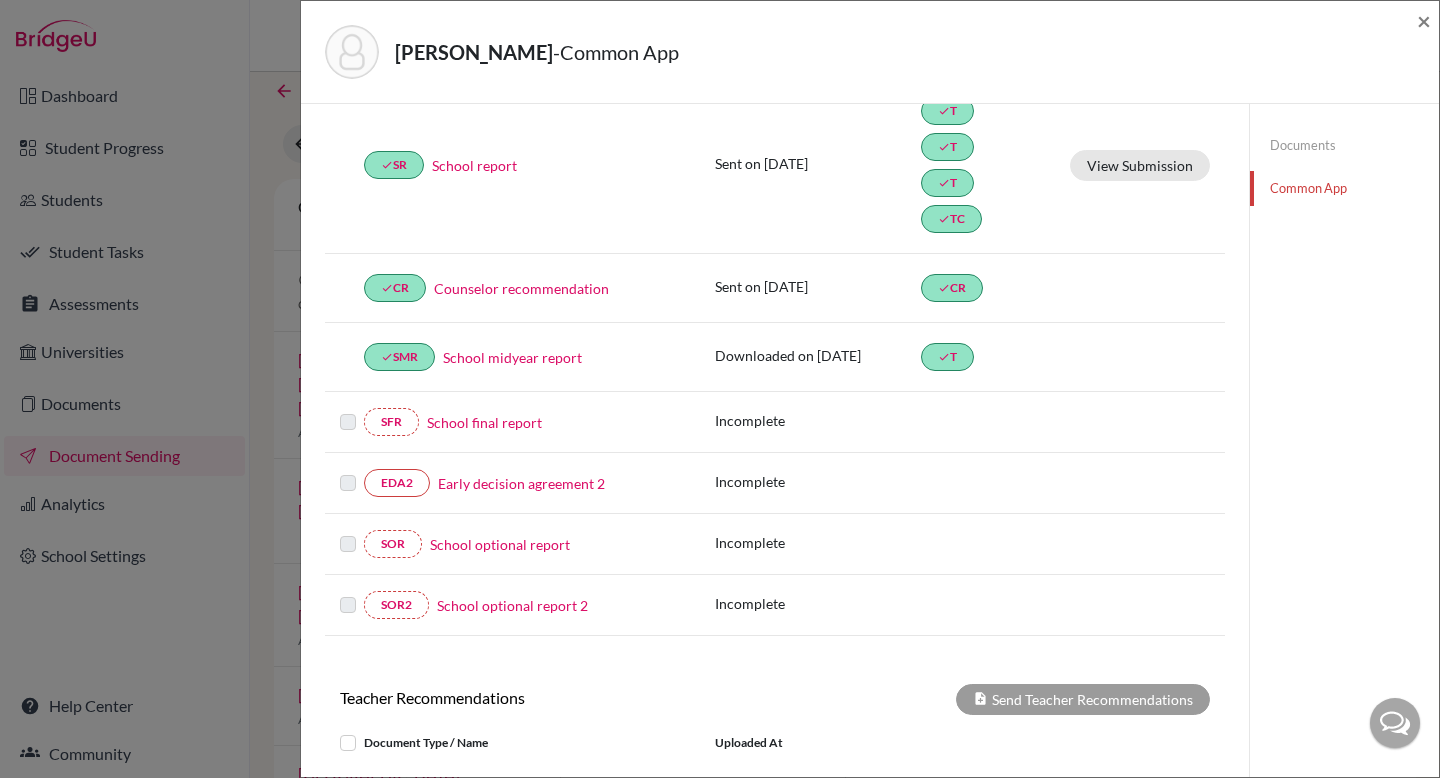 click on "School final report" at bounding box center (484, 422) 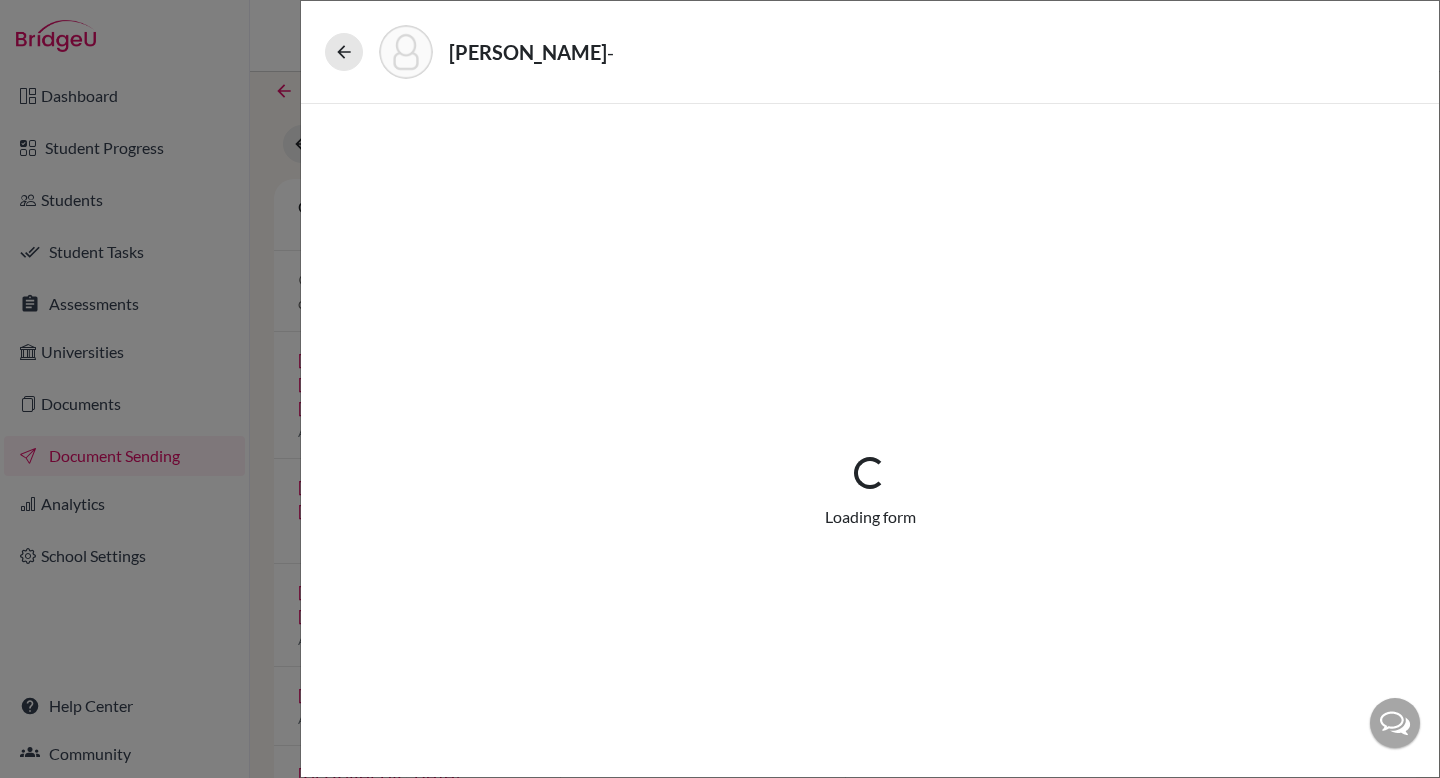 select on "5" 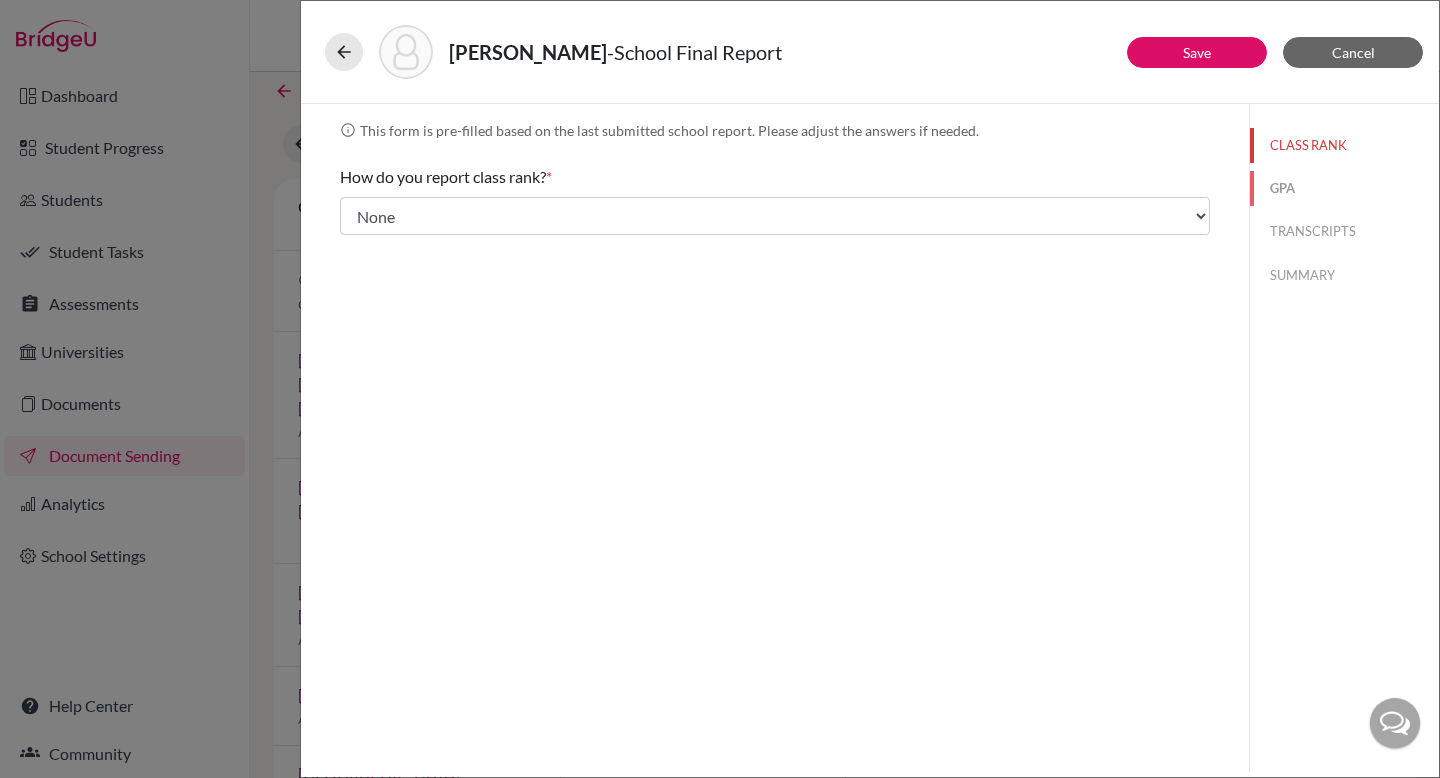 click on "GPA" at bounding box center (1344, 188) 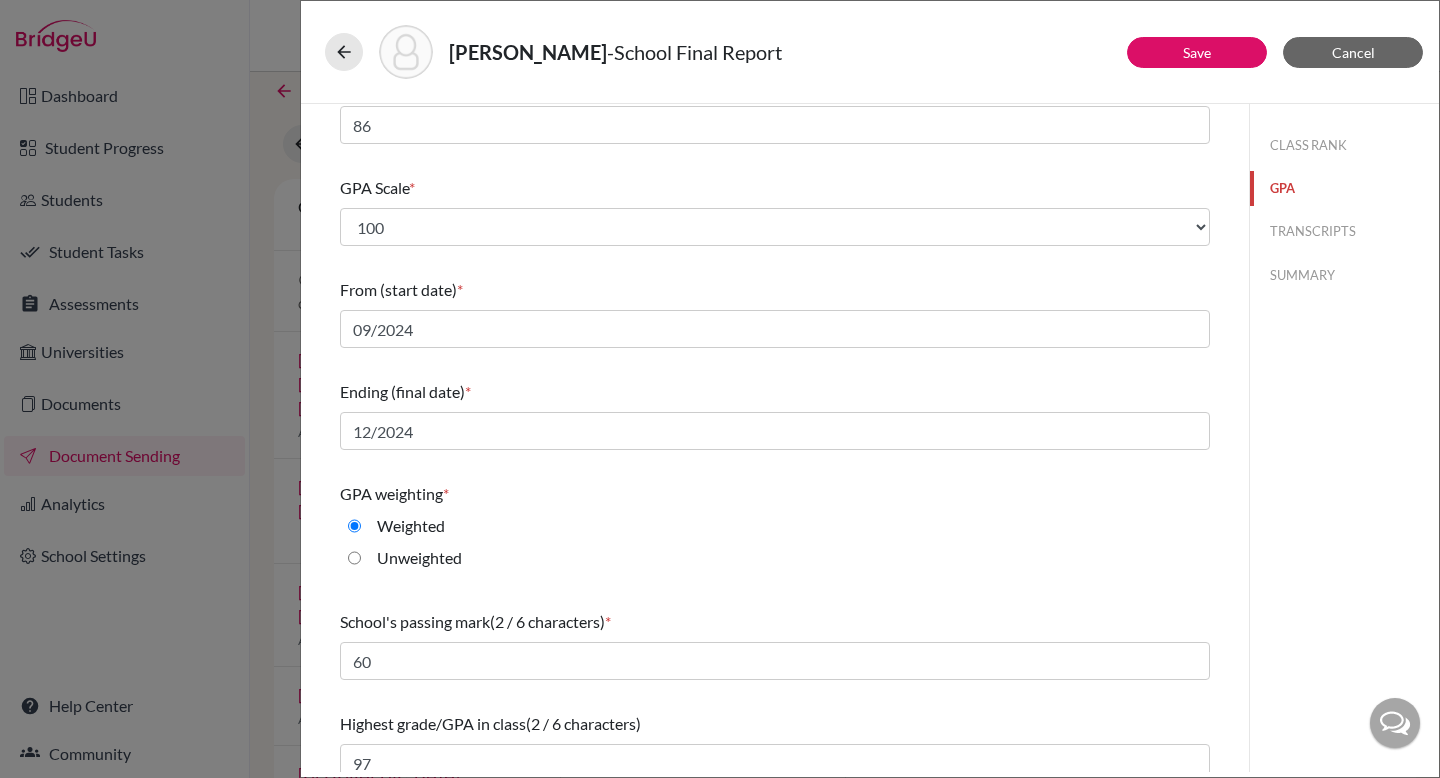 scroll, scrollTop: 184, scrollLeft: 0, axis: vertical 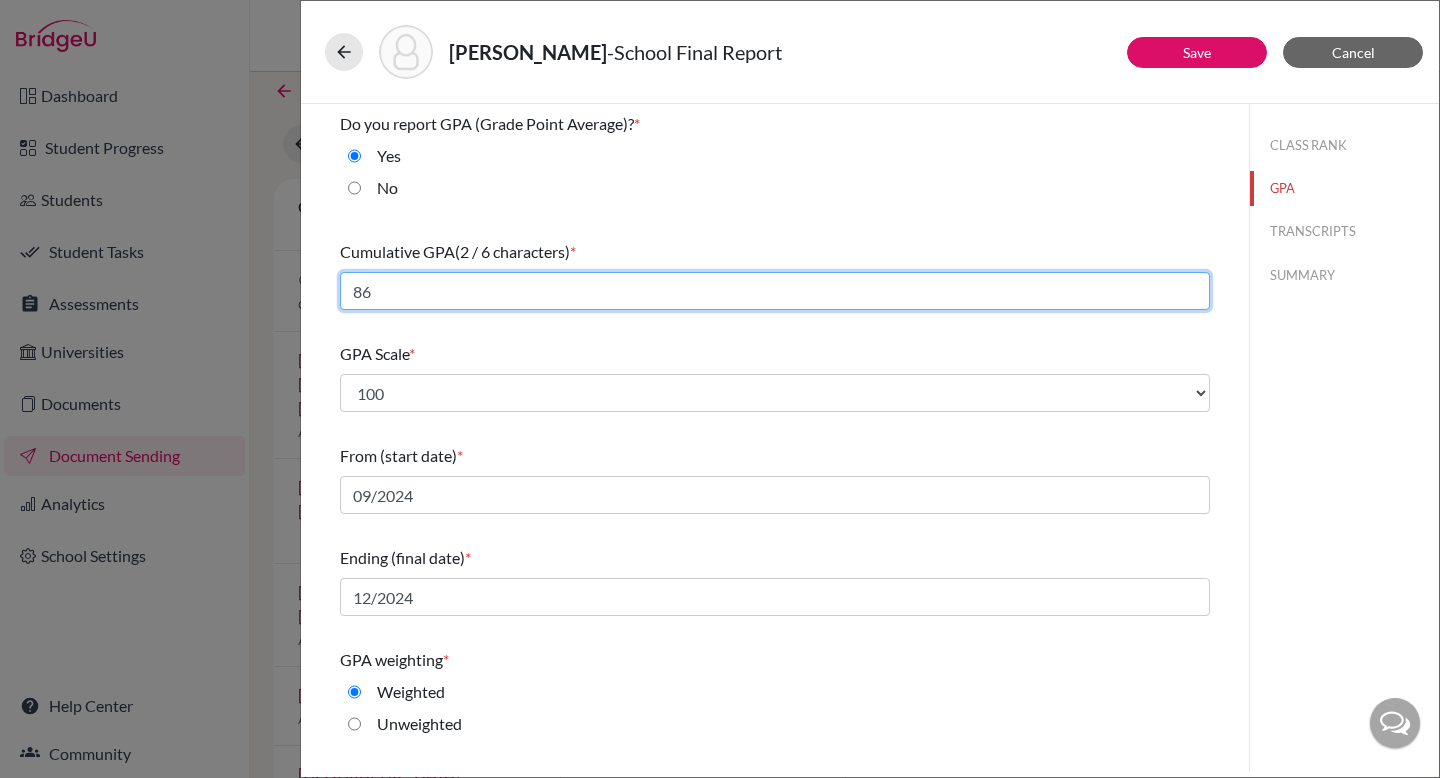 drag, startPoint x: 374, startPoint y: 295, endPoint x: 364, endPoint y: 291, distance: 10.770329 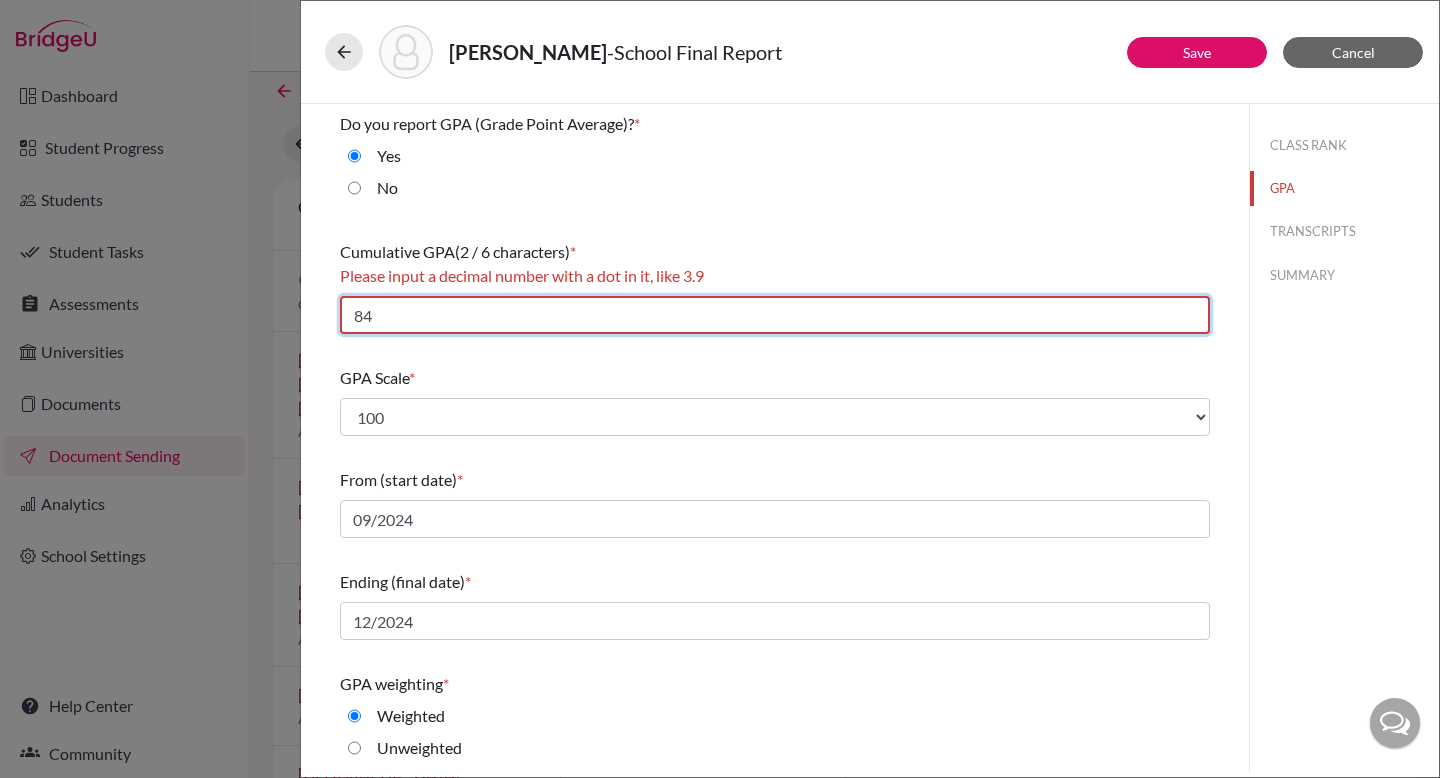 type on "84" 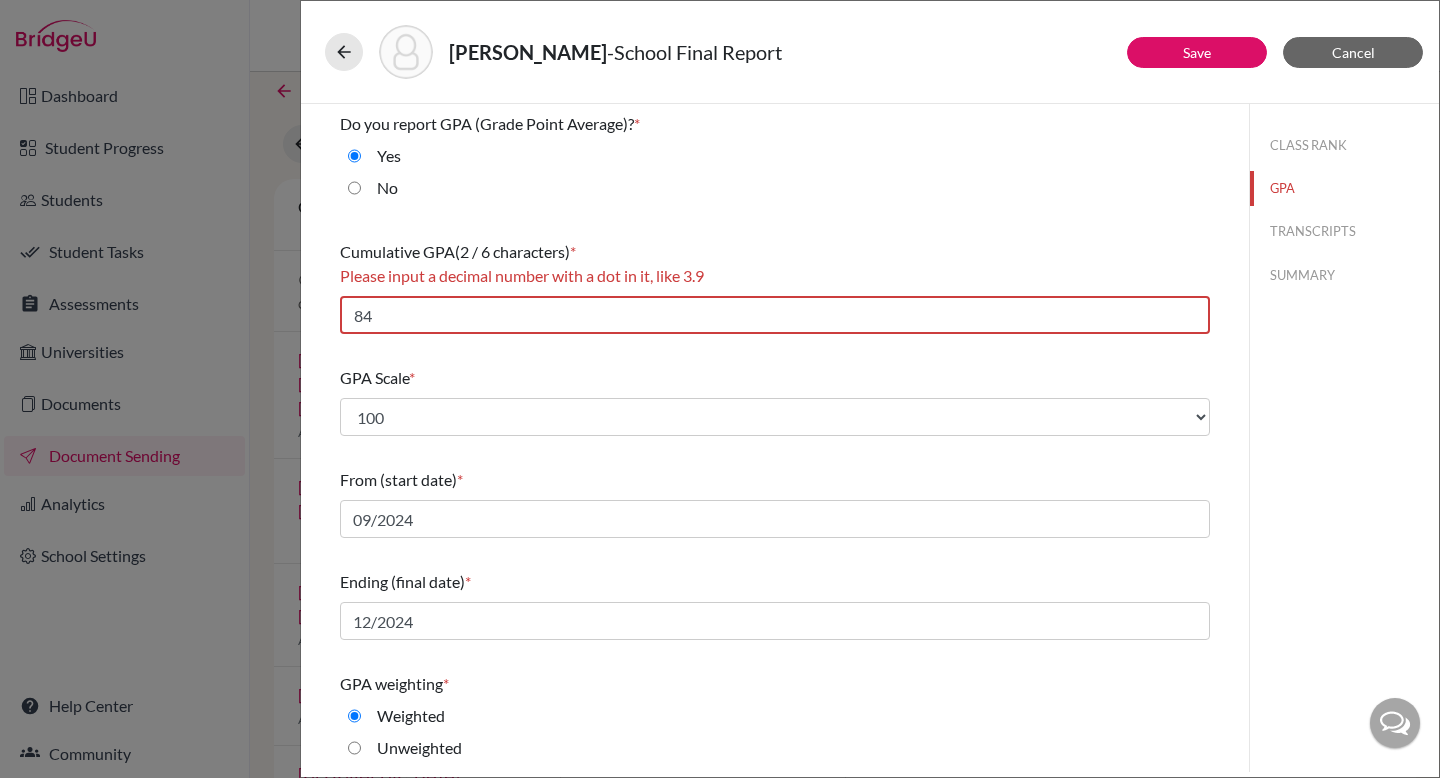click on "GPA Scale  *" at bounding box center (775, 378) 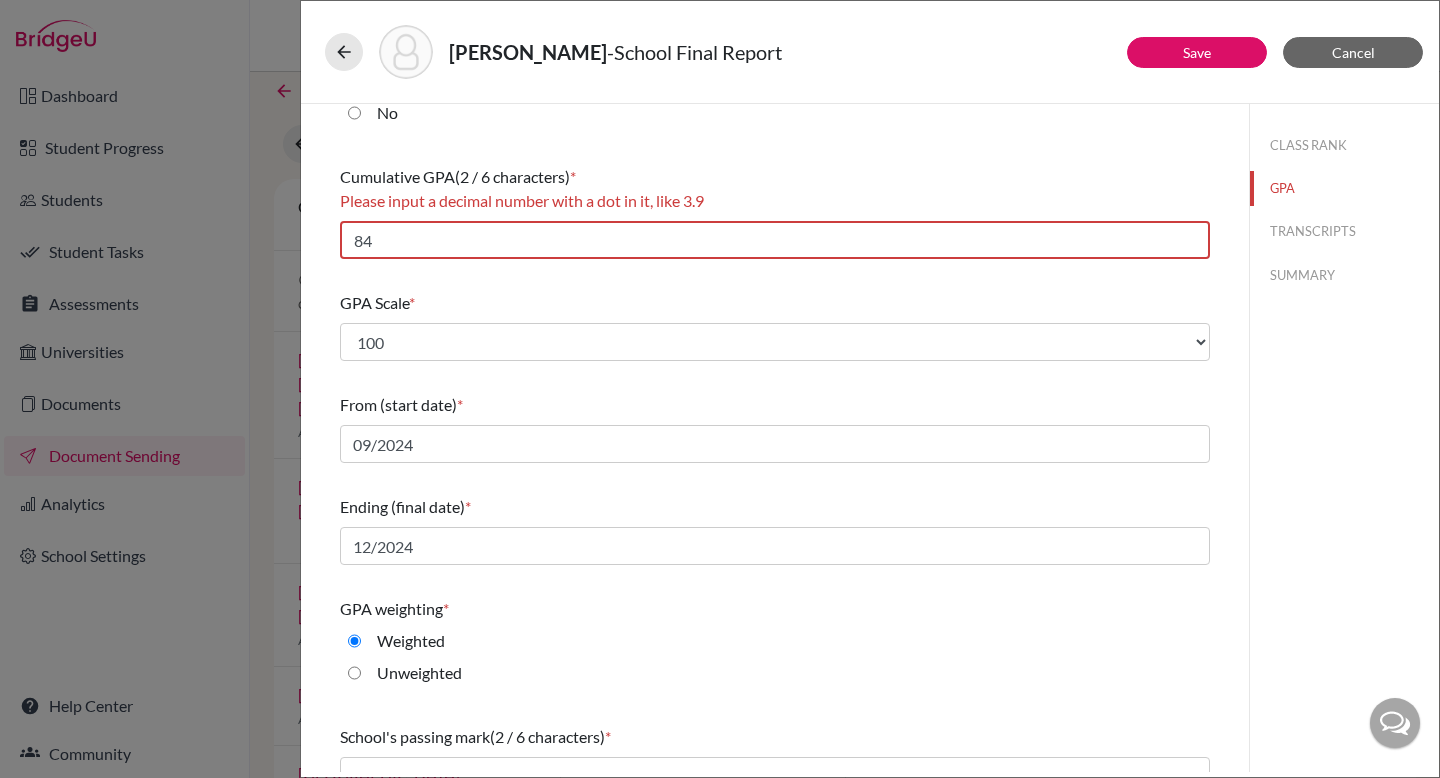 scroll, scrollTop: 90, scrollLeft: 0, axis: vertical 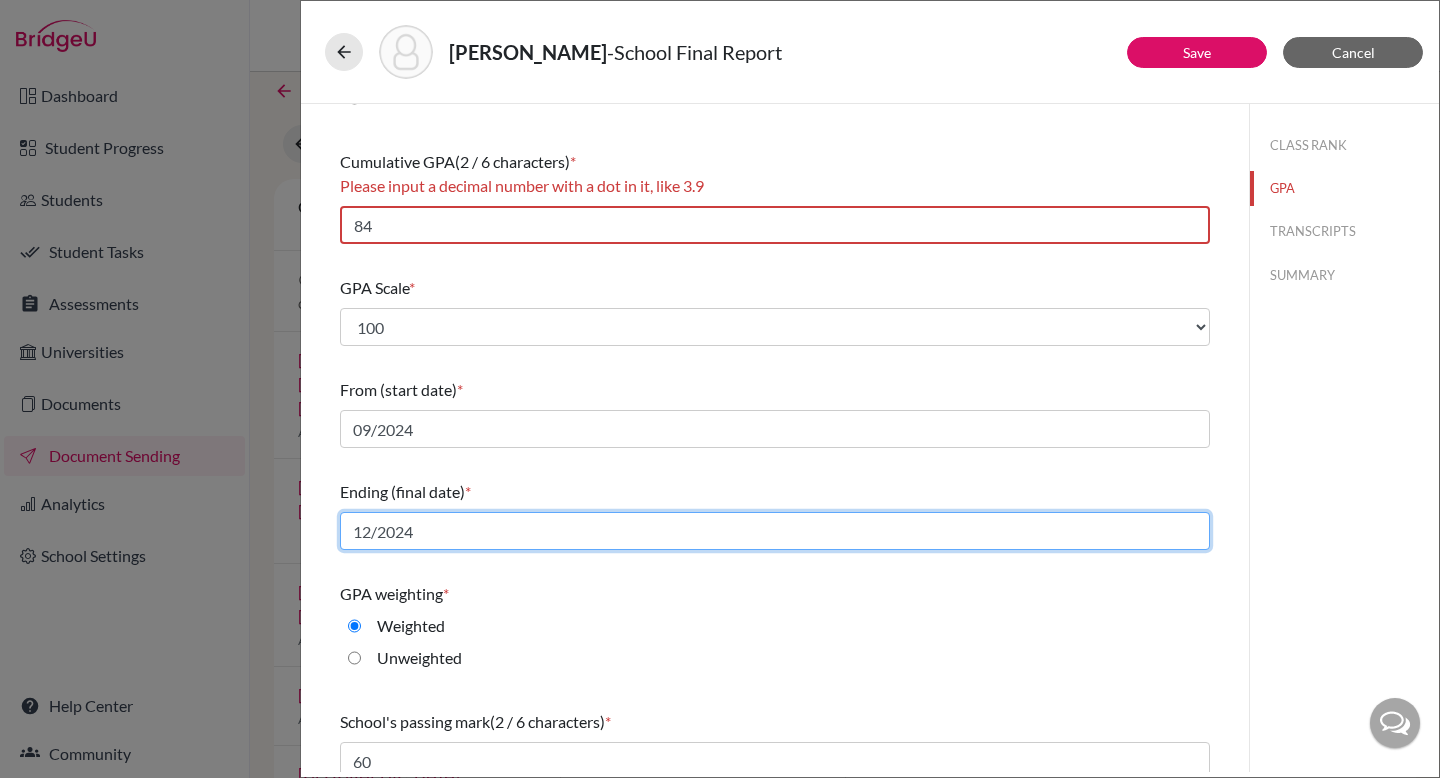 click on "12/2024" 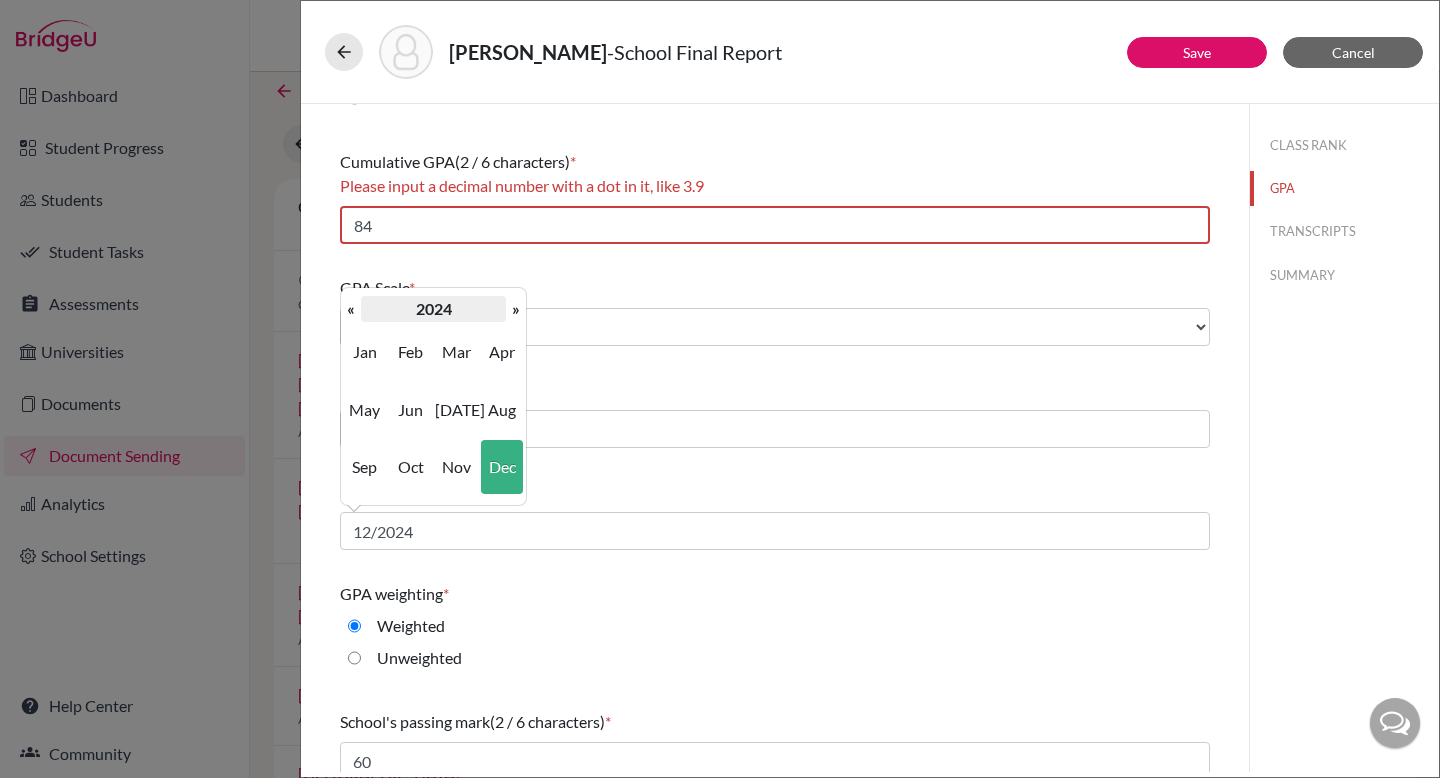 click on "2024" at bounding box center [433, 309] 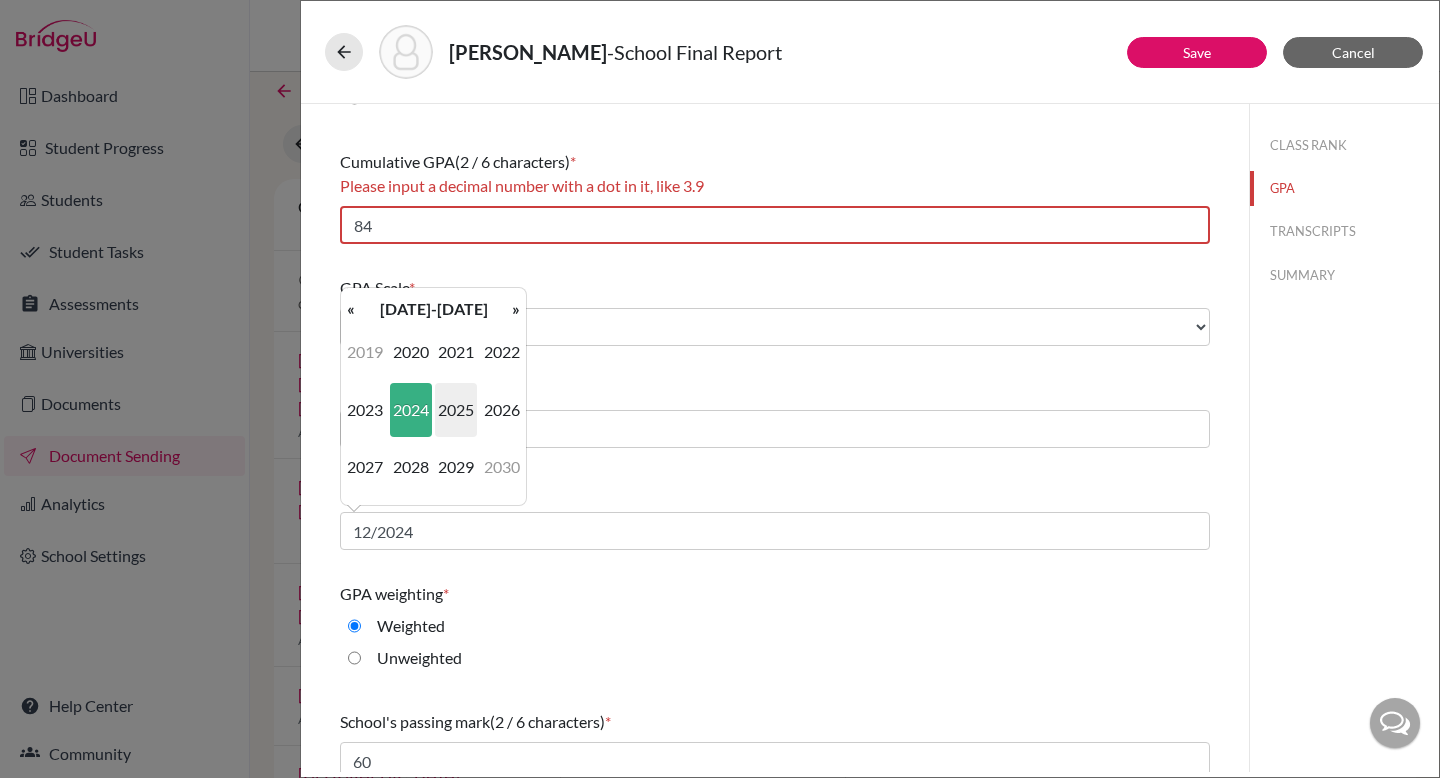 click on "2025" at bounding box center [456, 410] 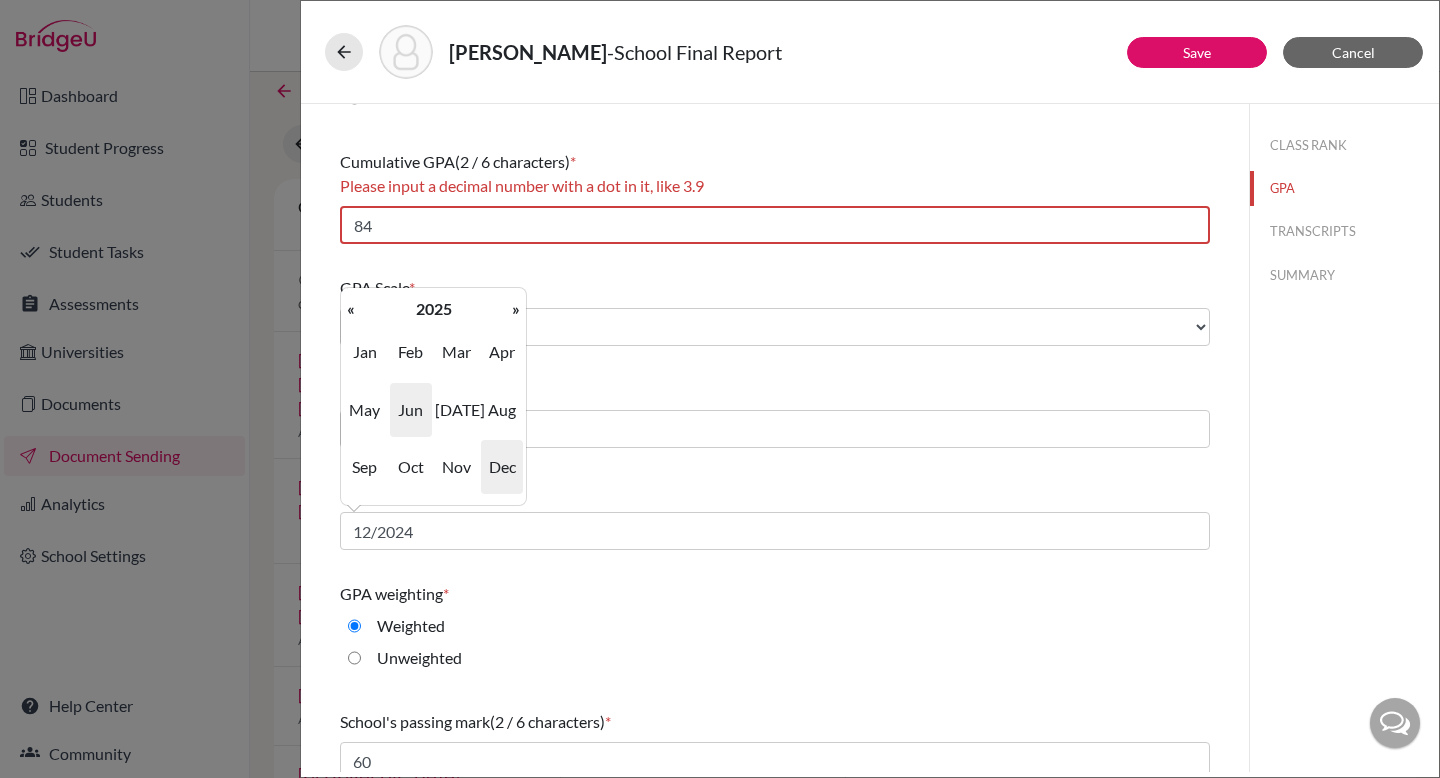 click on "Jun" at bounding box center [411, 410] 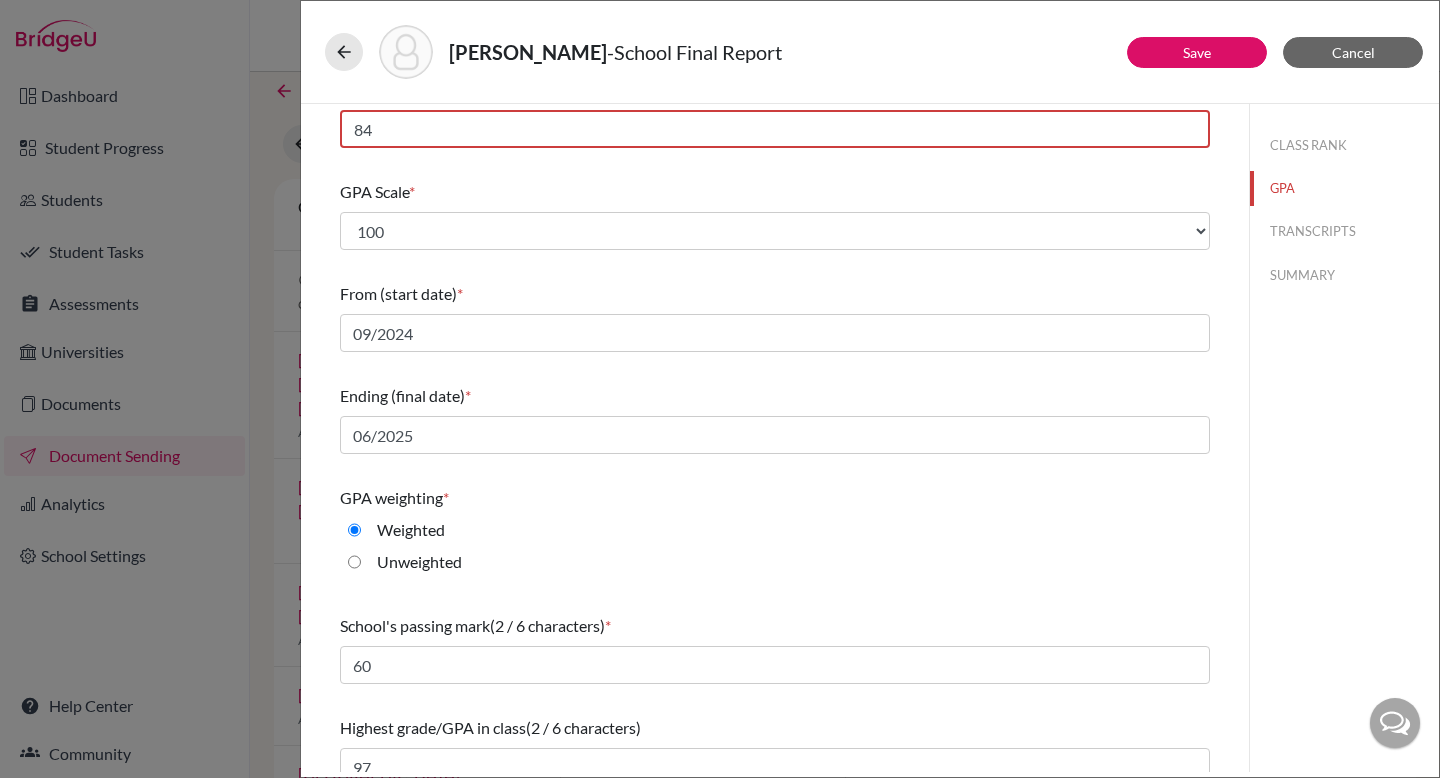 scroll, scrollTop: 208, scrollLeft: 0, axis: vertical 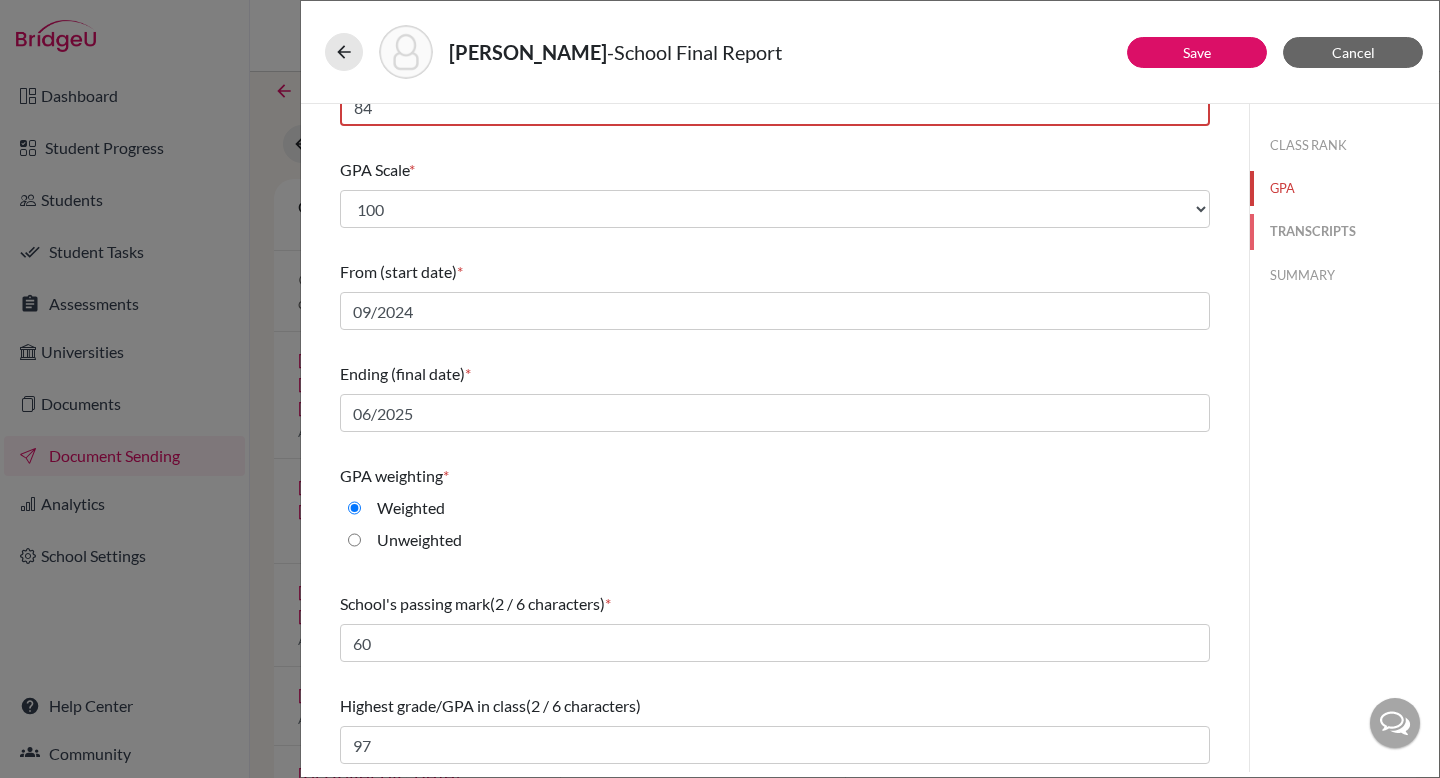 click on "TRANSCRIPTS" at bounding box center (1344, 231) 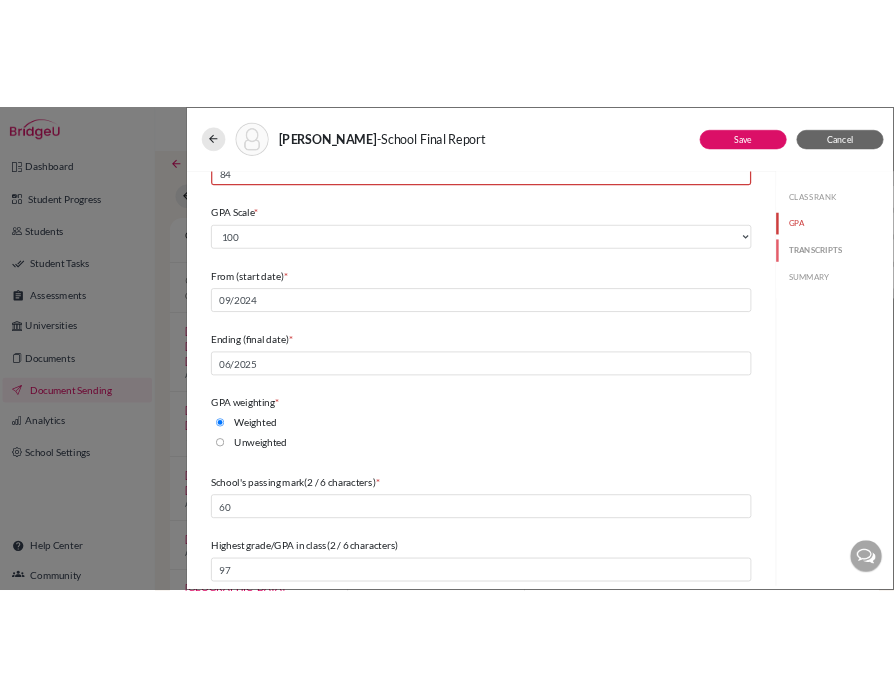 scroll, scrollTop: 0, scrollLeft: 0, axis: both 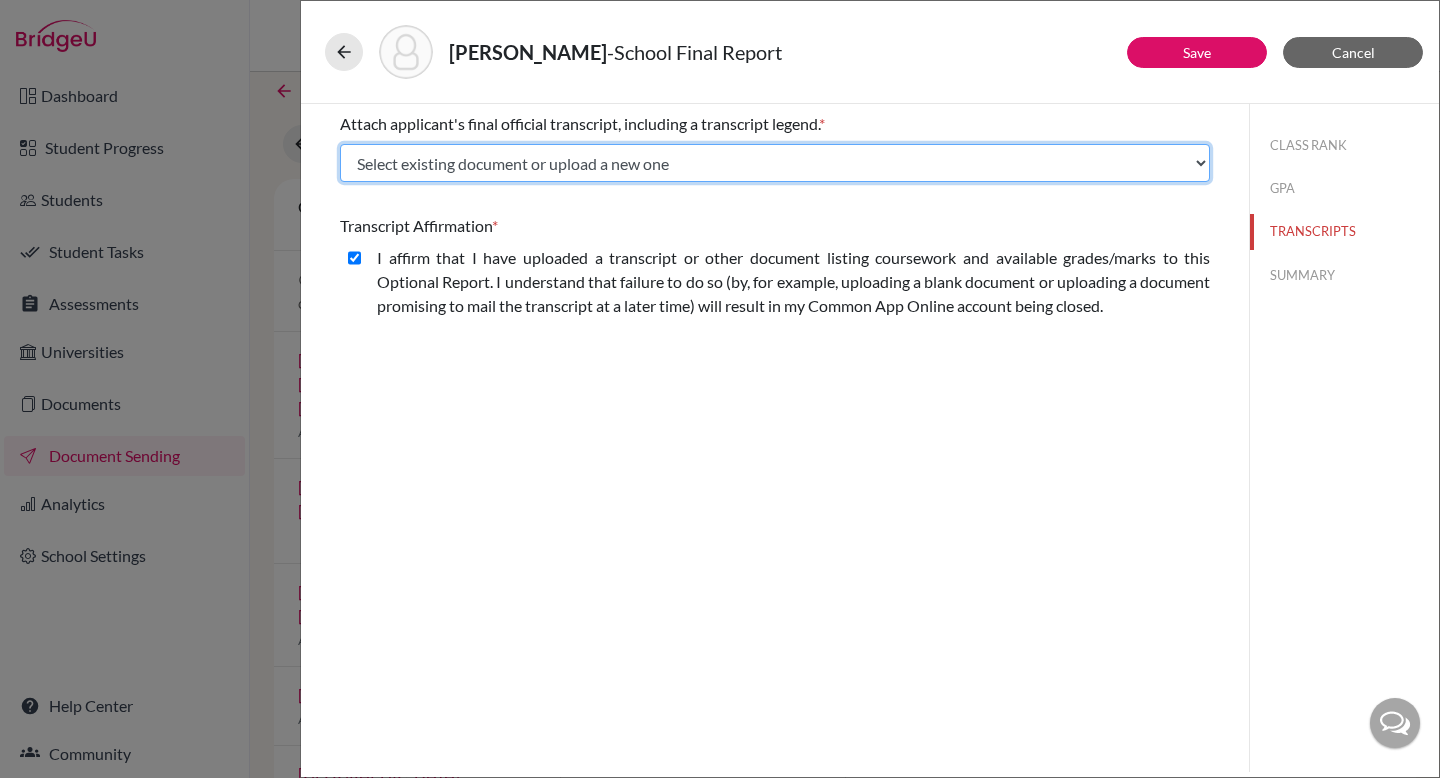 click on "Select existing document or upload a new one Mher Yengibaryan_9th grade Certificate of Basic Education Mher Yengibaryan_10-11th grade transcript AB standard exam certificate_Mher Yengibaryan Mher Yengibaryan_mid year report Mher Yengibaryan_mid year report Upload New File" 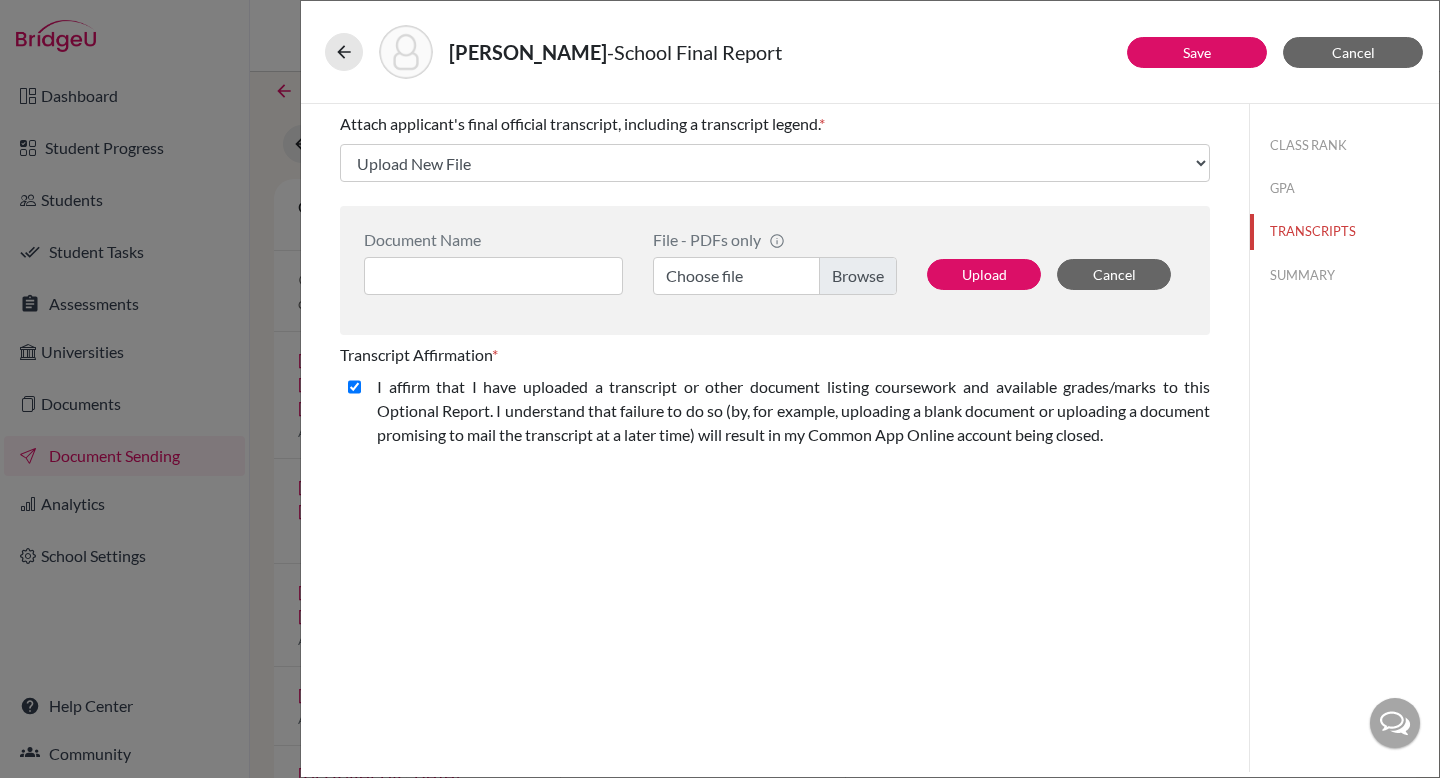 click on "Choose file" at bounding box center (775, 276) 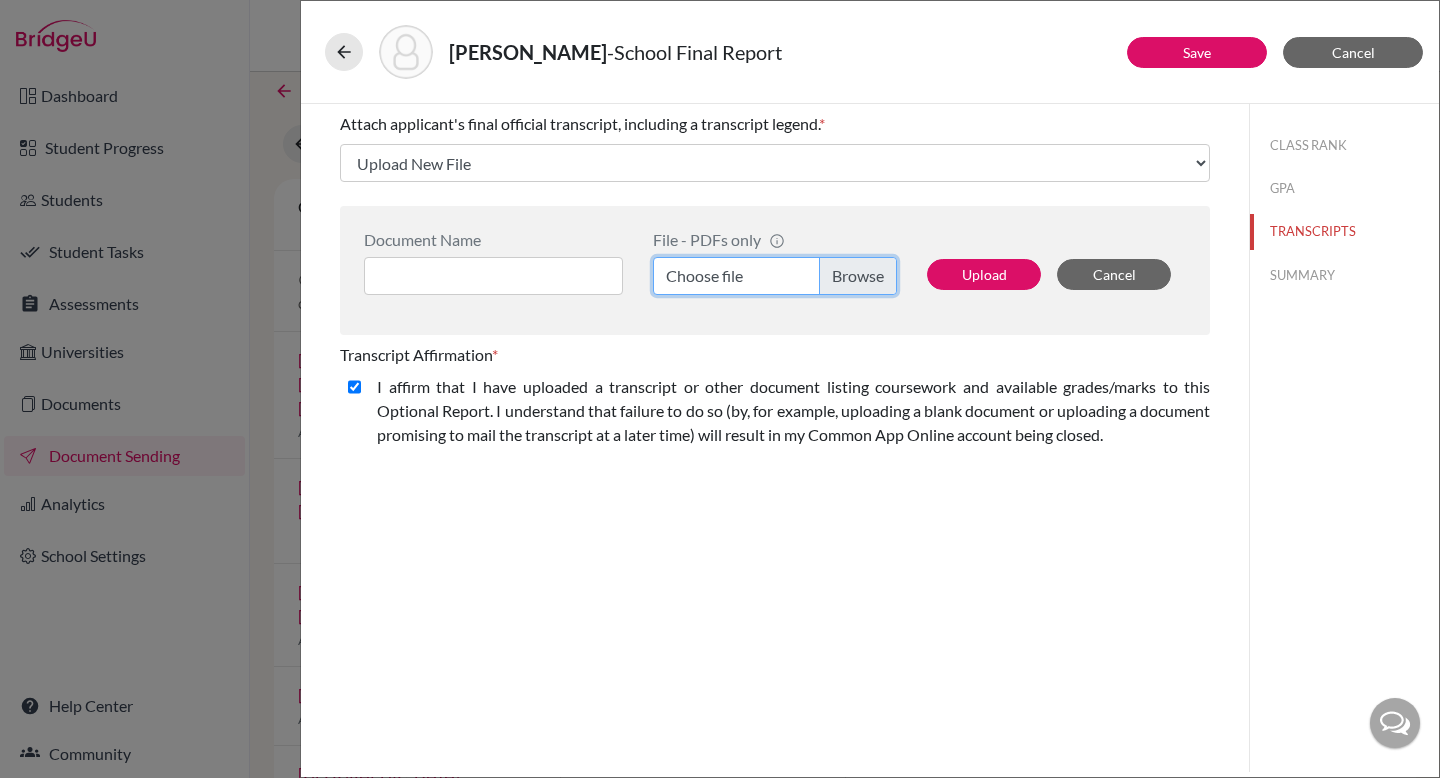 click on "Choose file" at bounding box center [775, 276] 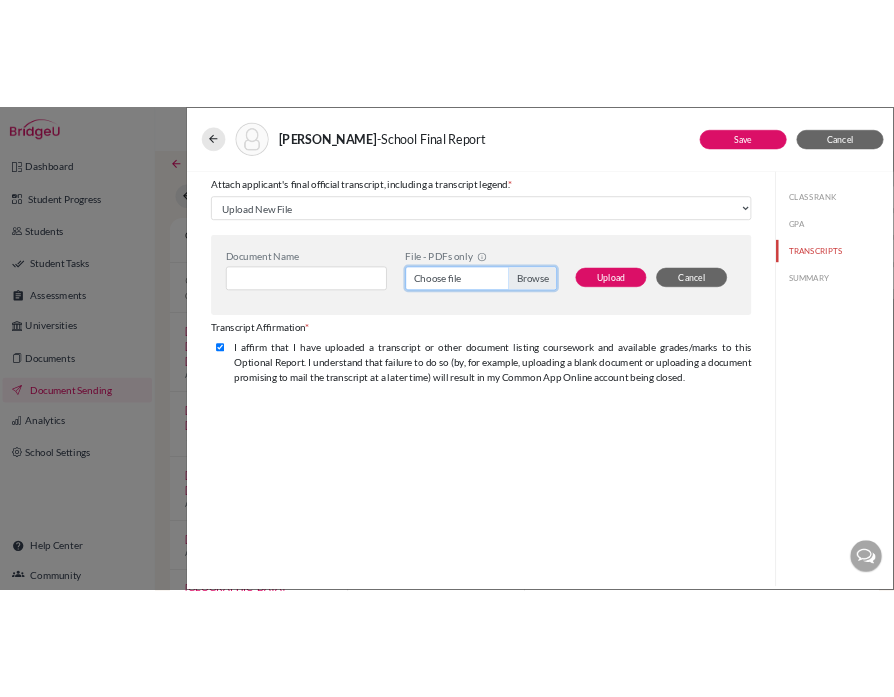 scroll, scrollTop: 16, scrollLeft: 0, axis: vertical 